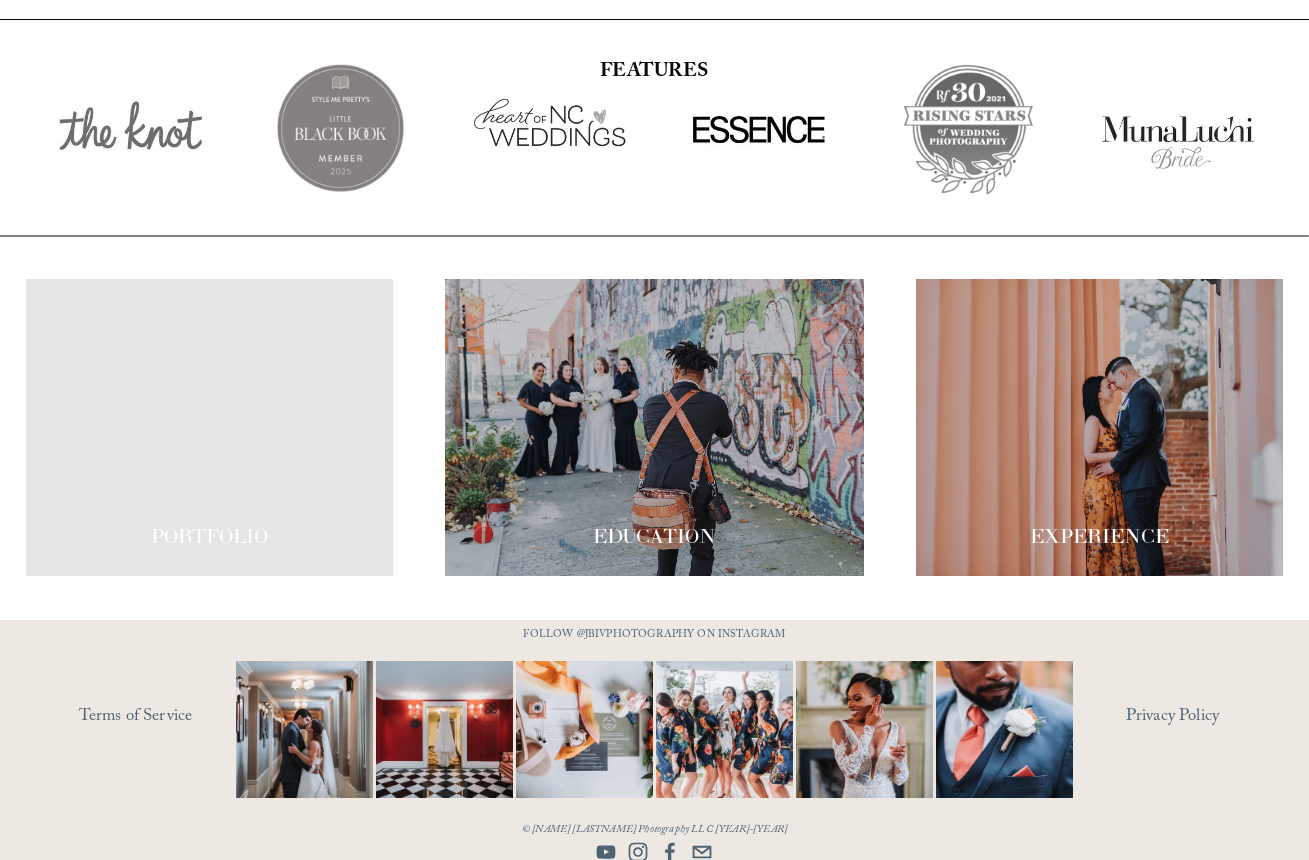 scroll, scrollTop: 2900, scrollLeft: 0, axis: vertical 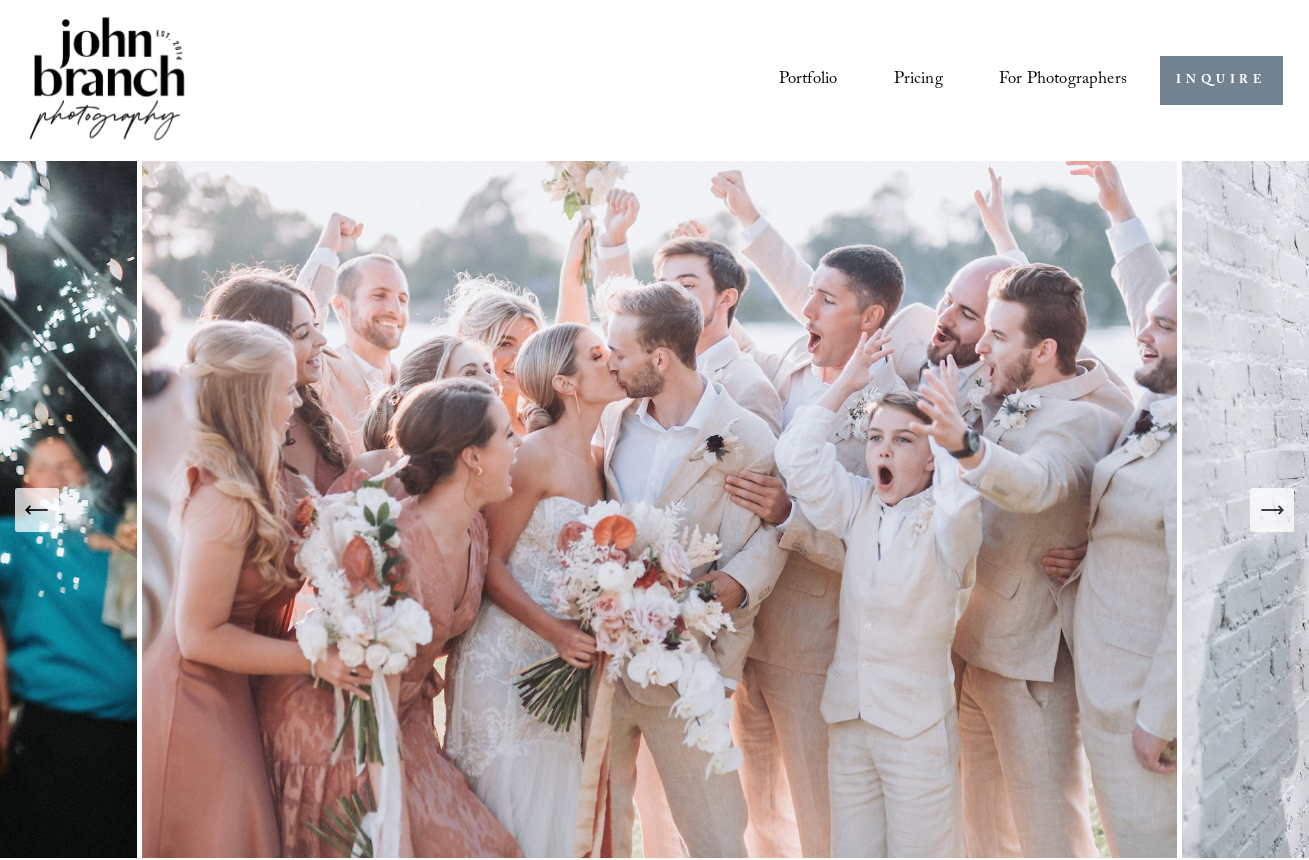 click on "INQUIRE" at bounding box center (1221, 80) 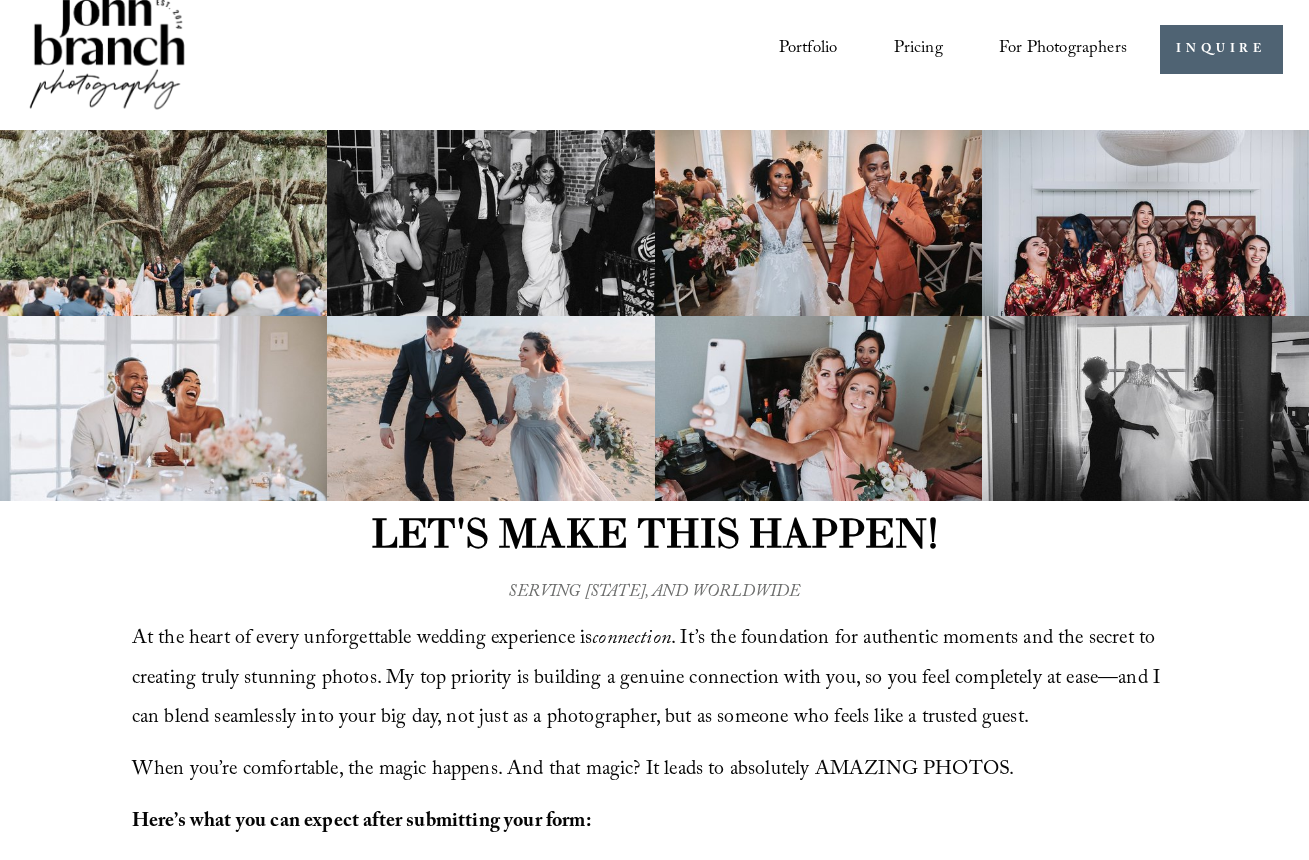 scroll, scrollTop: 0, scrollLeft: 0, axis: both 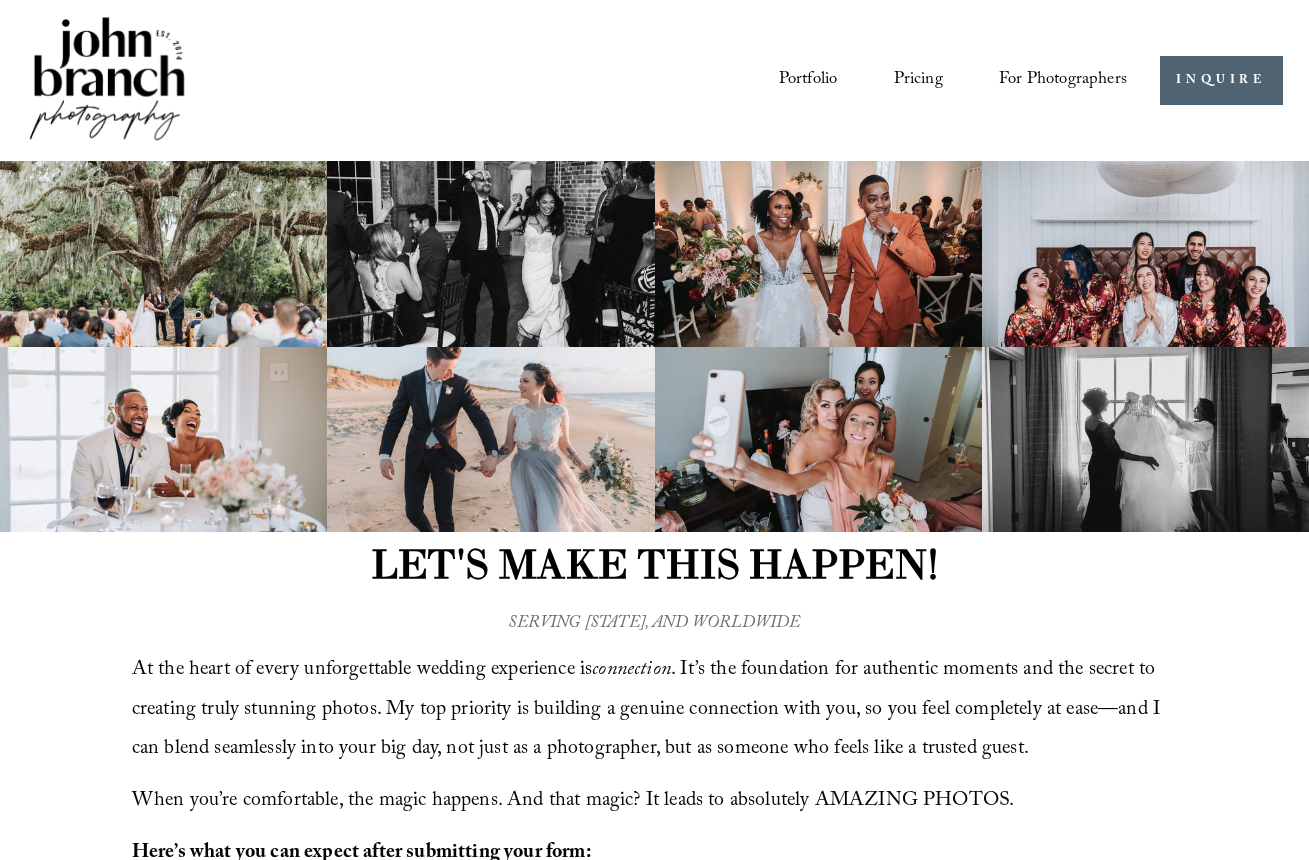 click at bounding box center [107, 80] 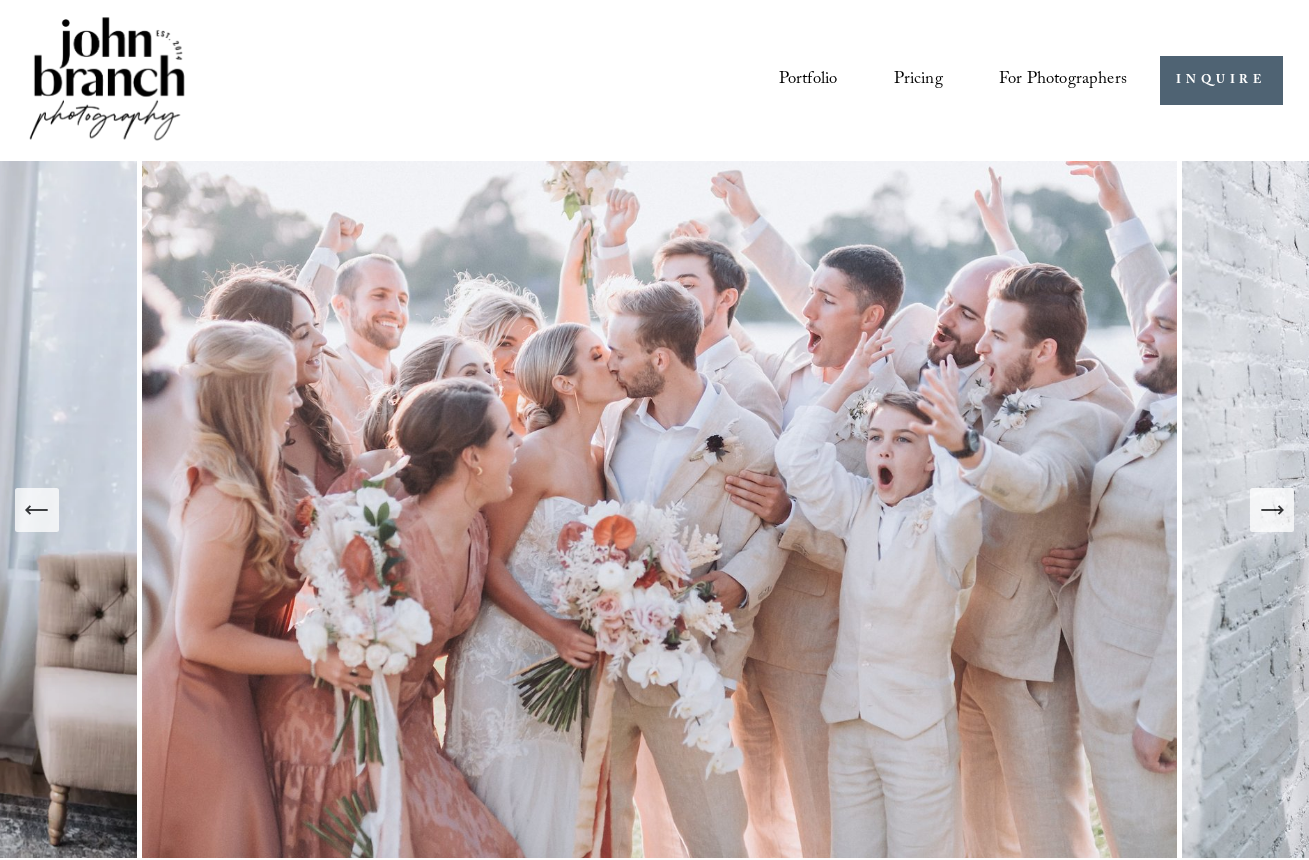 scroll, scrollTop: 0, scrollLeft: 0, axis: both 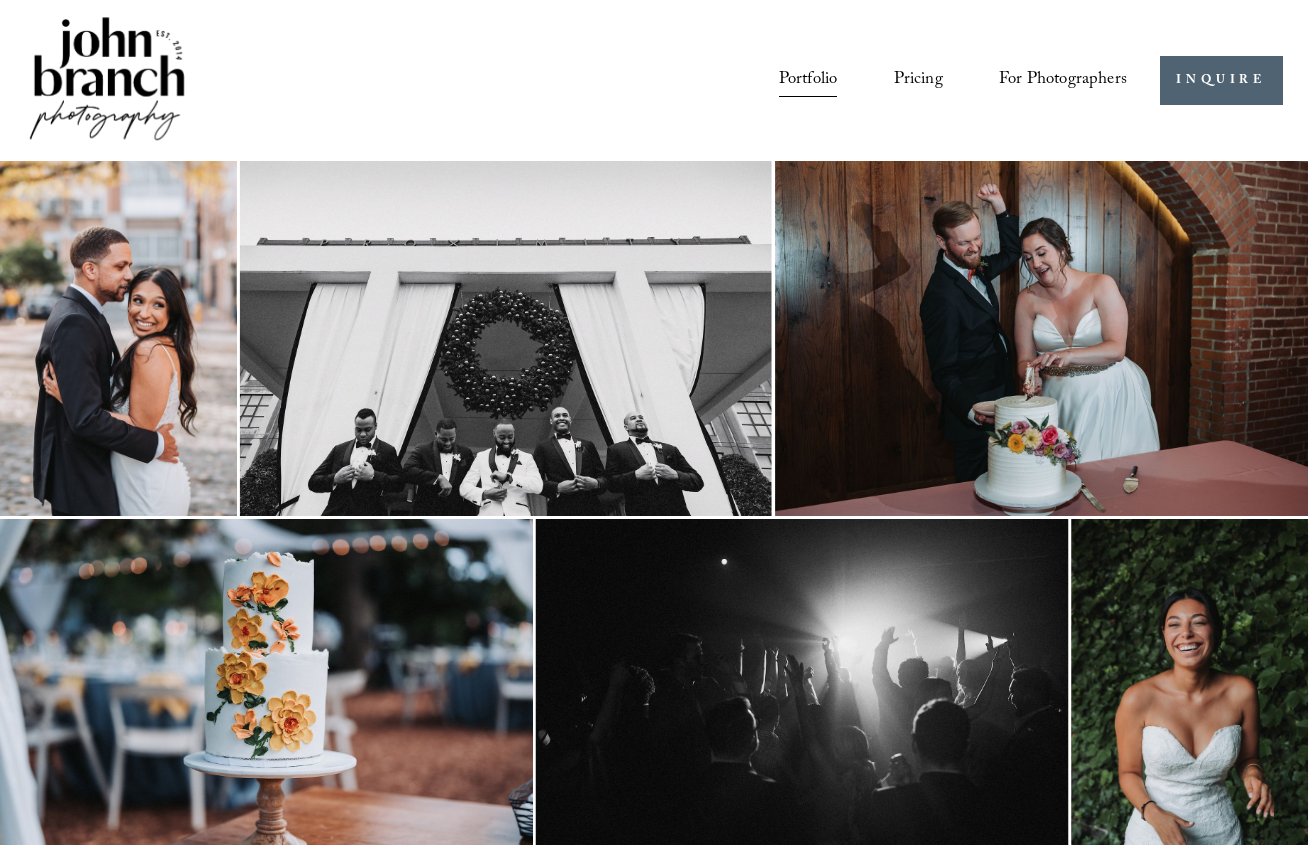 click on "Pricing" at bounding box center [918, 80] 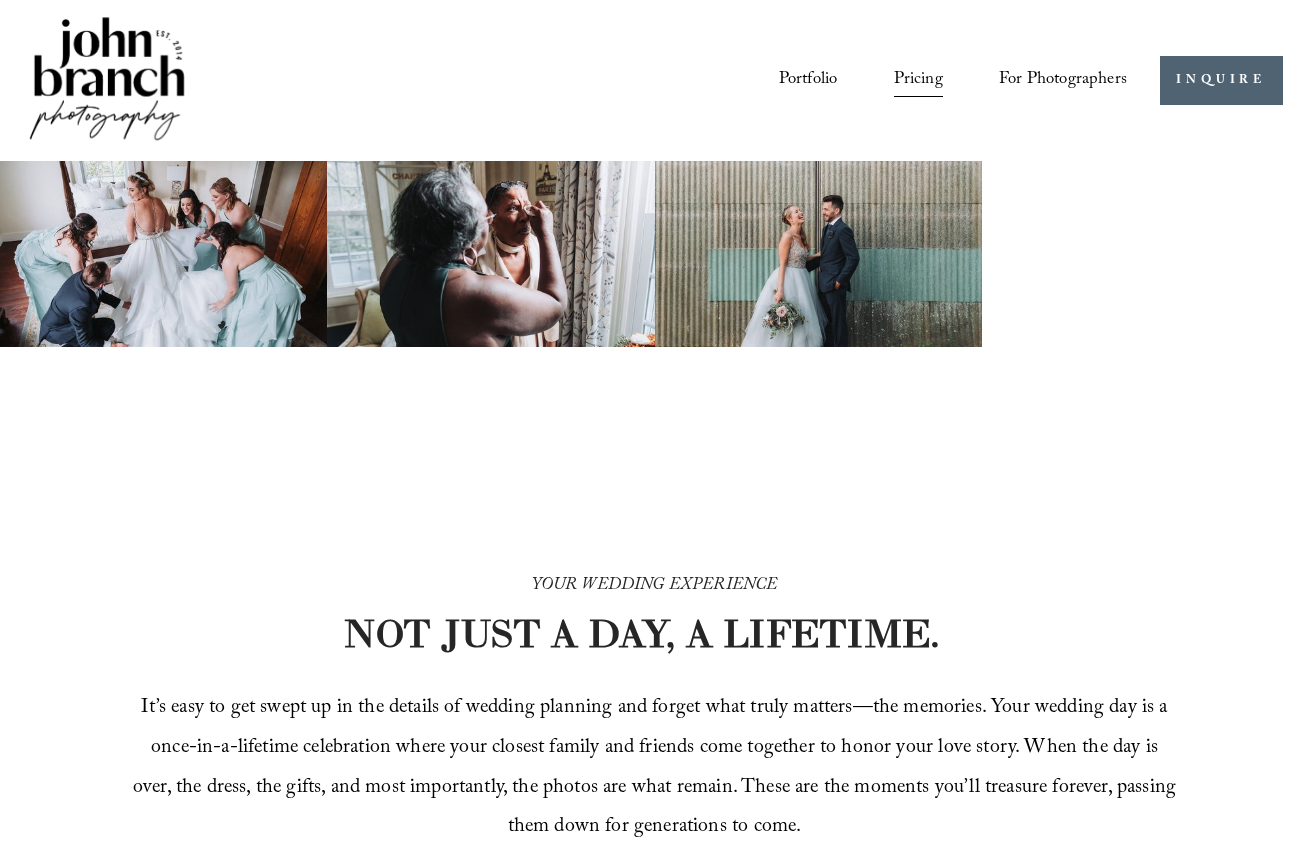 scroll, scrollTop: 0, scrollLeft: 0, axis: both 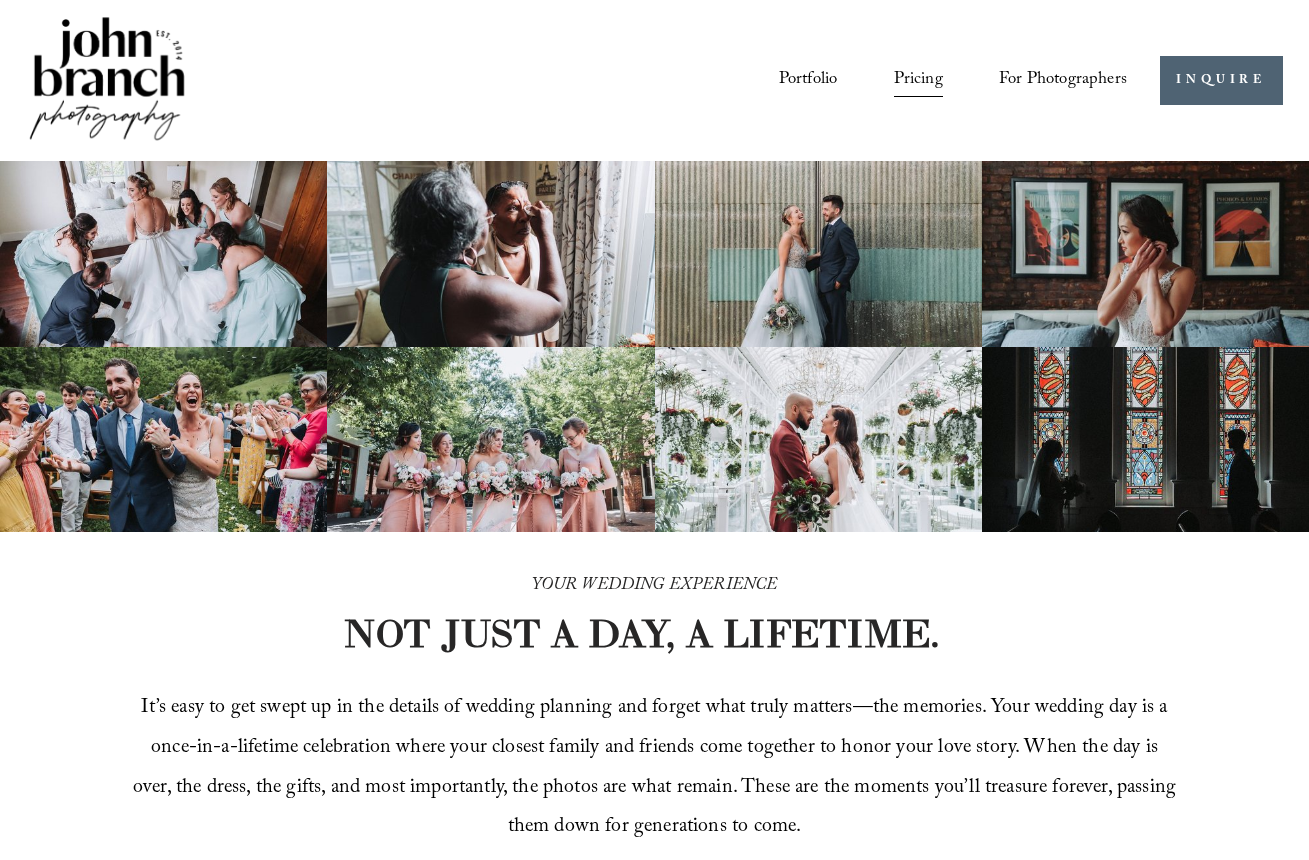 click on "Portfolio" at bounding box center [808, 80] 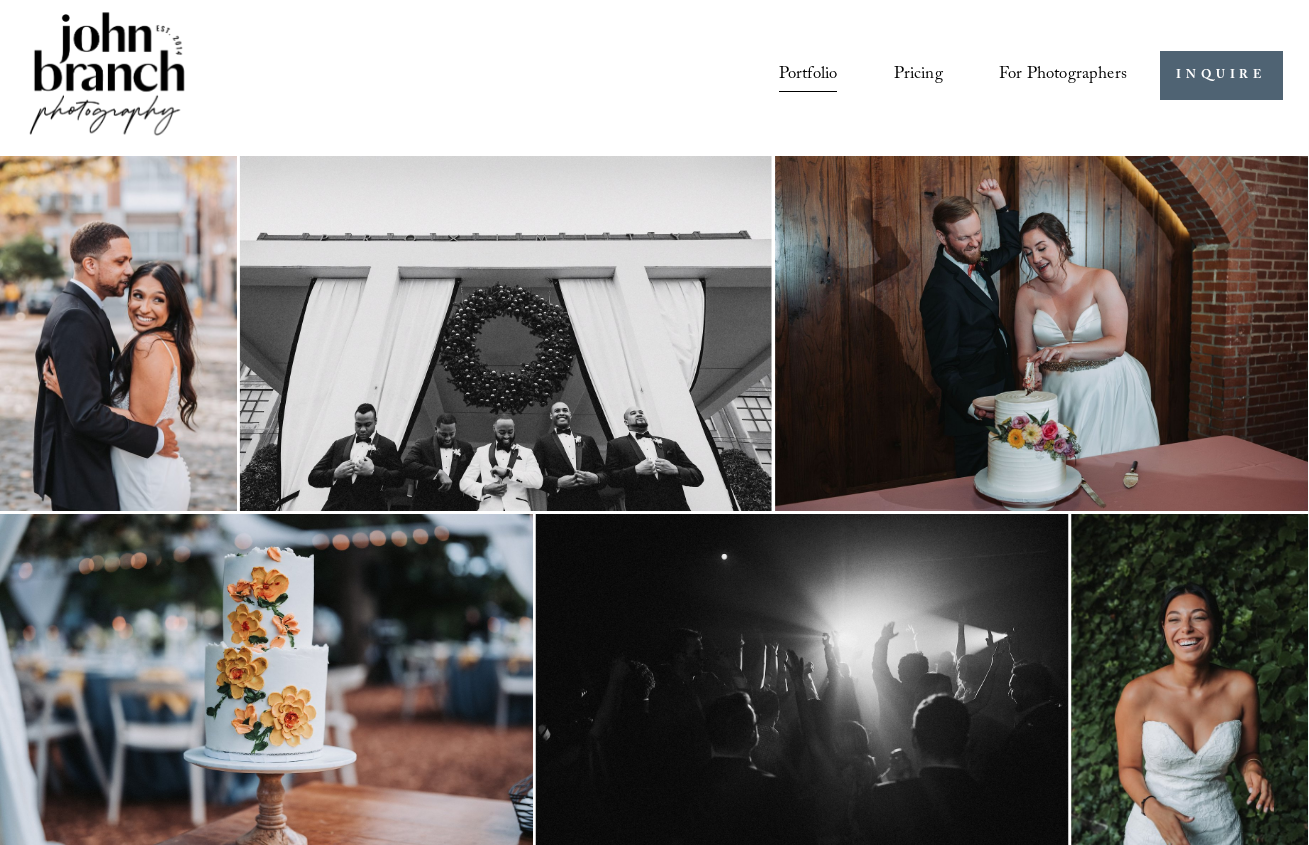 scroll, scrollTop: 0, scrollLeft: 0, axis: both 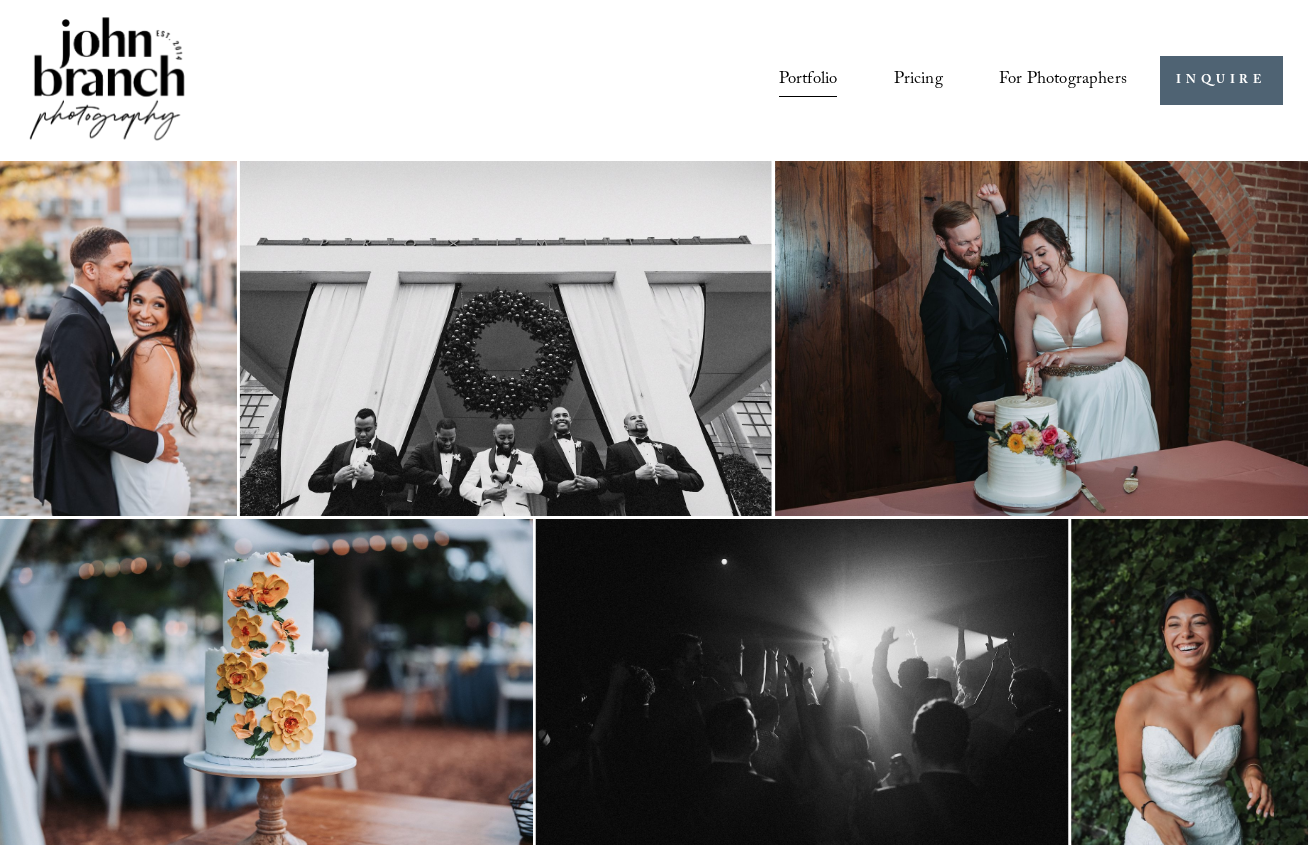 click on "Pricing" at bounding box center [918, 80] 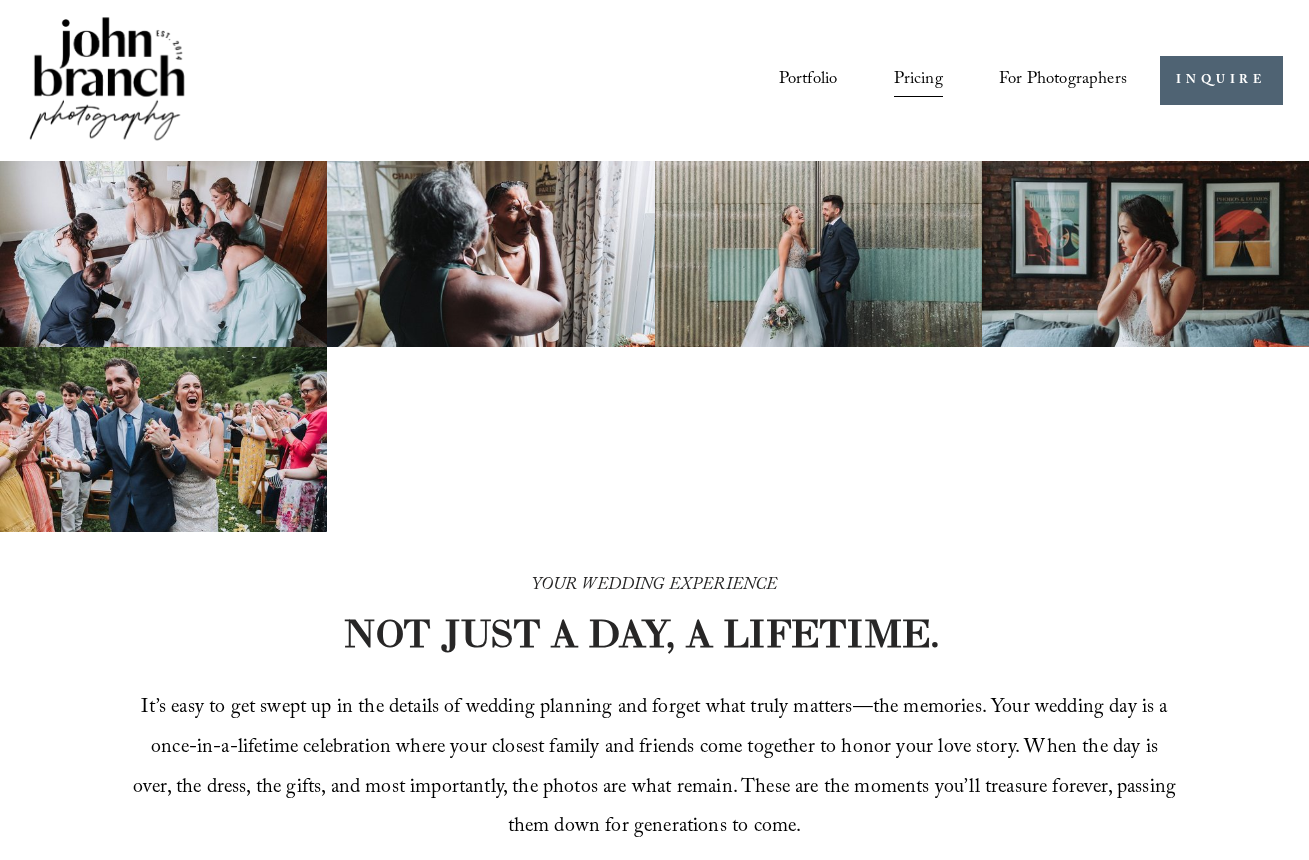 scroll, scrollTop: 0, scrollLeft: 0, axis: both 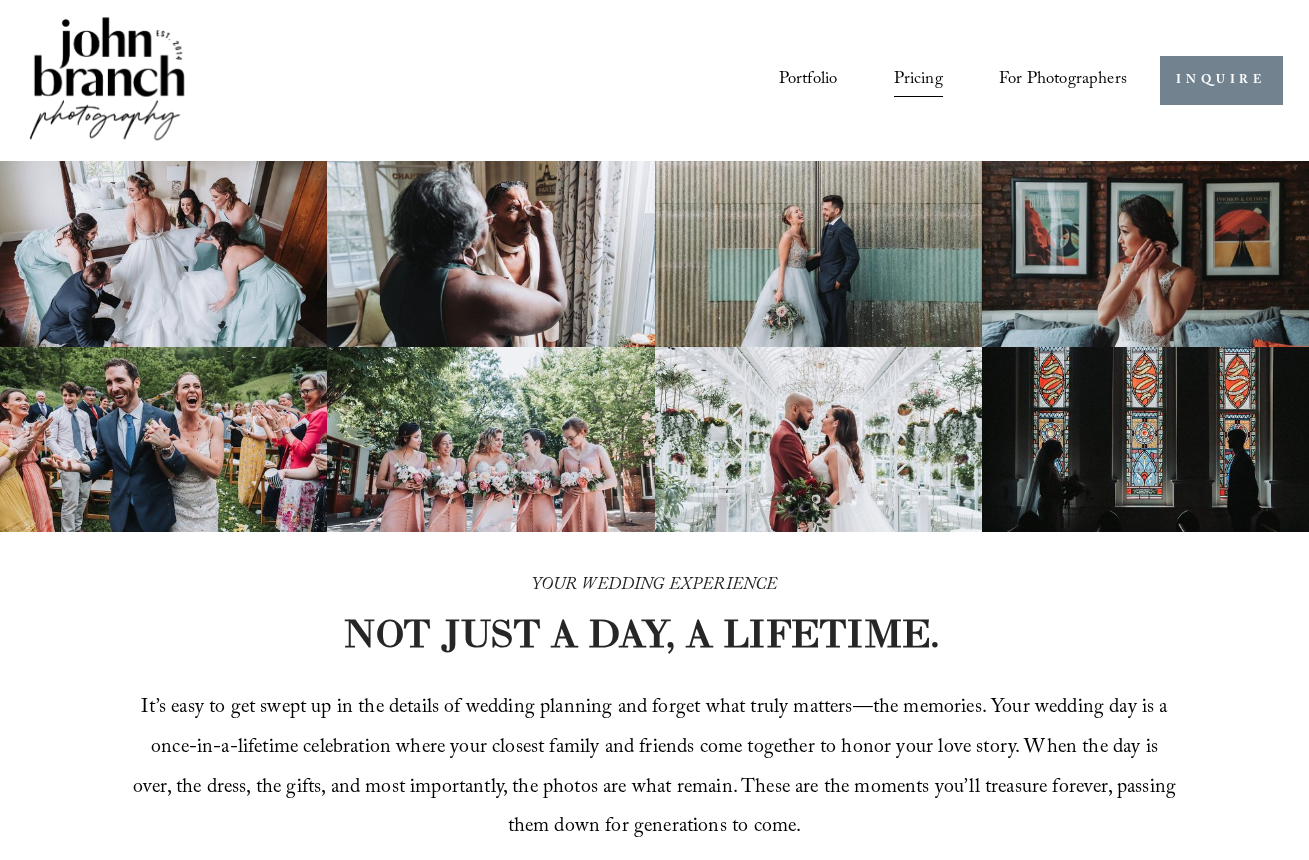 click on "INQUIRE" at bounding box center [1221, 80] 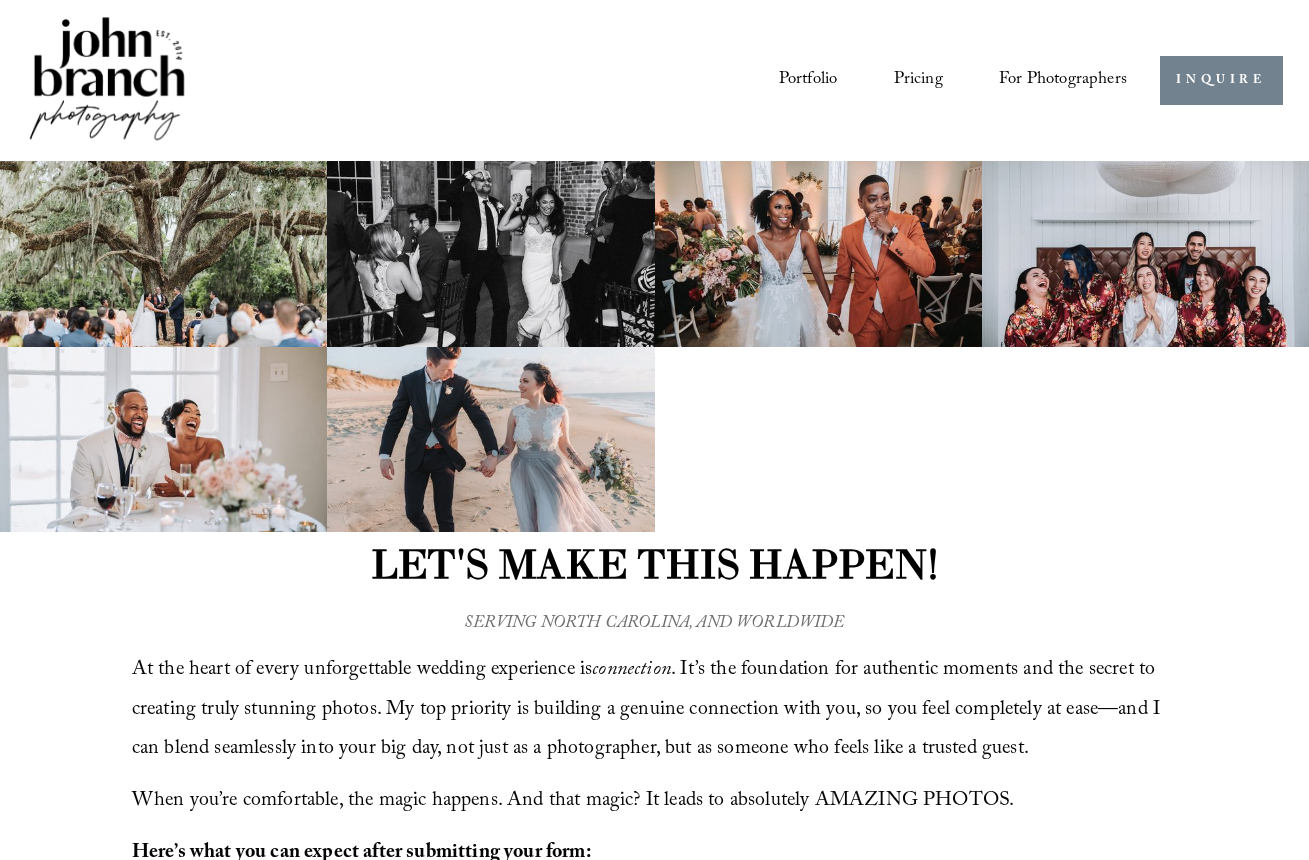 scroll, scrollTop: 0, scrollLeft: 0, axis: both 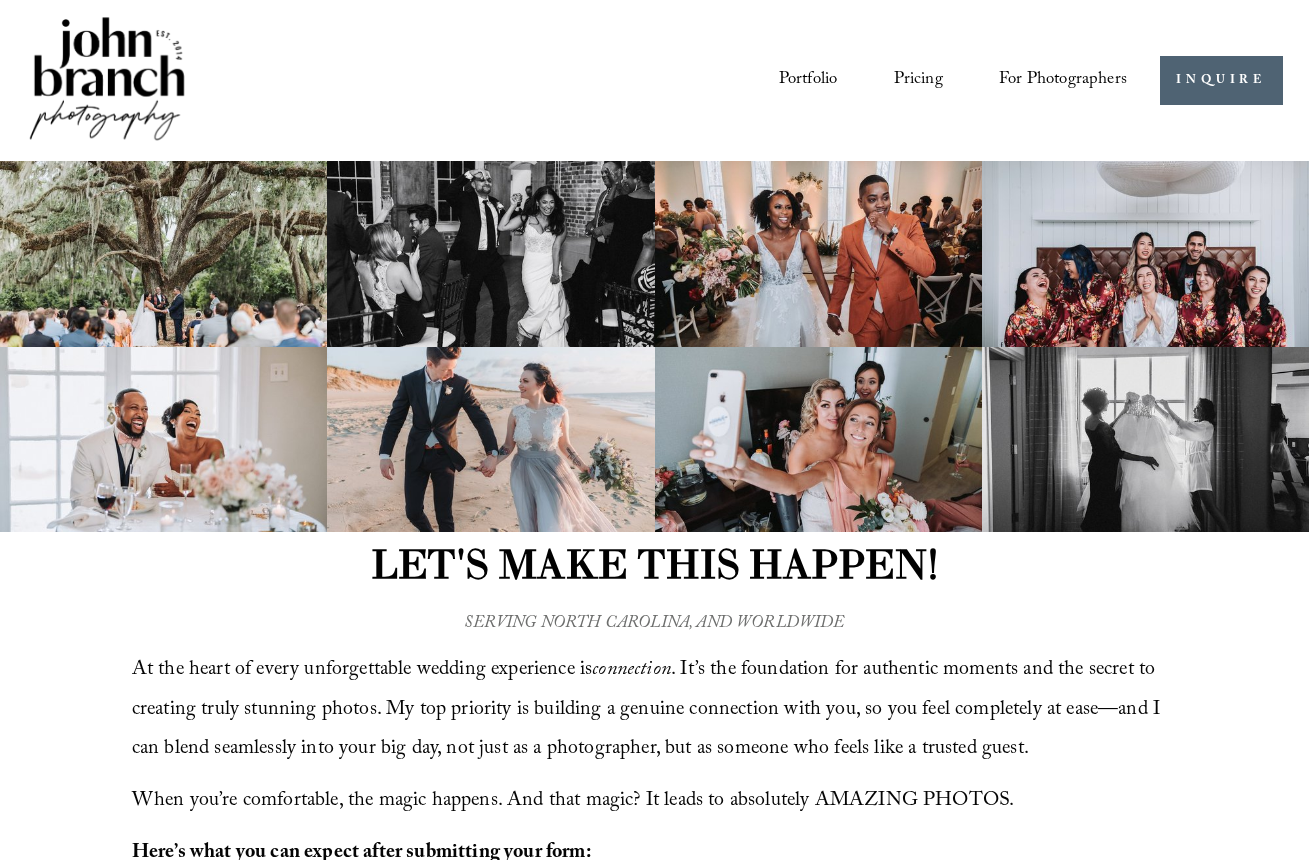 click on "Portfolio" at bounding box center [808, 80] 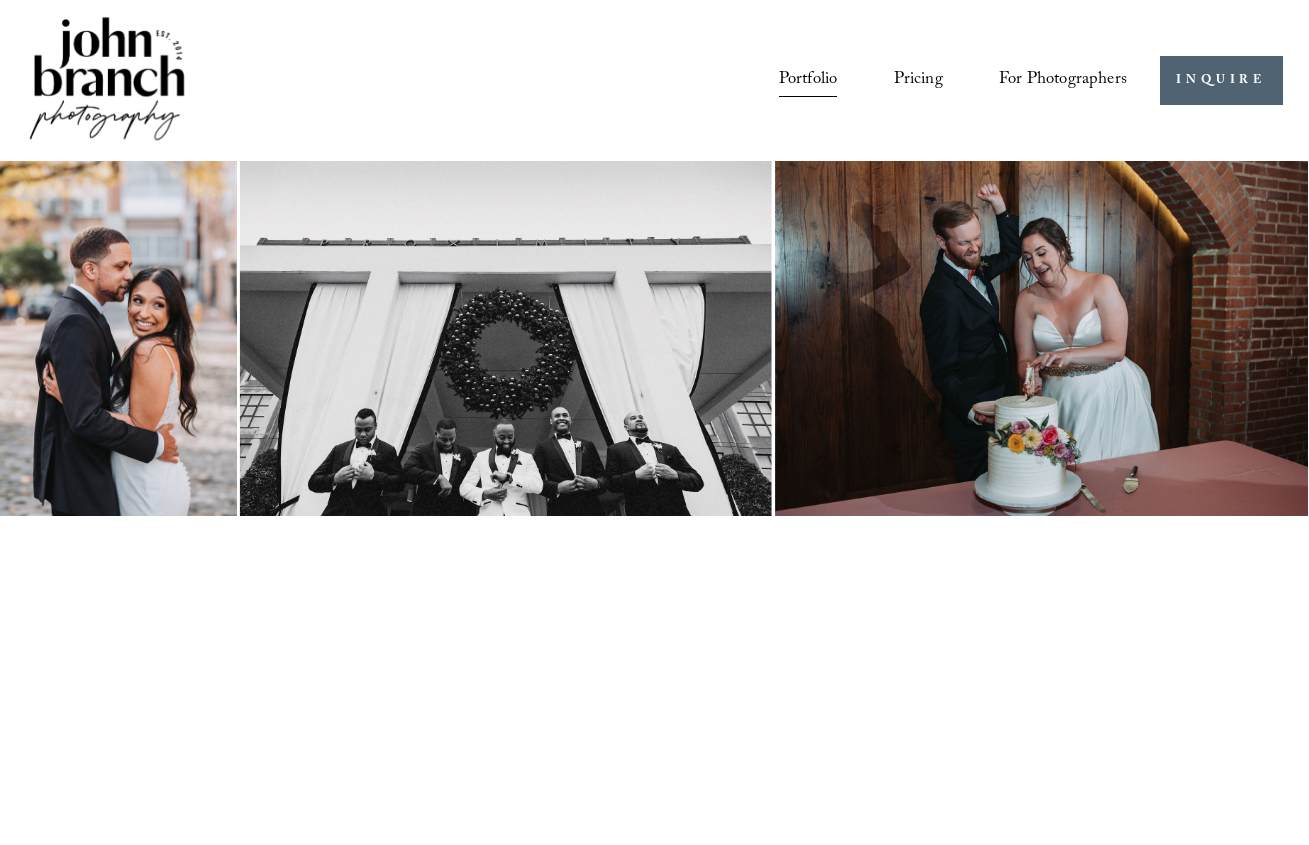 scroll, scrollTop: 0, scrollLeft: 0, axis: both 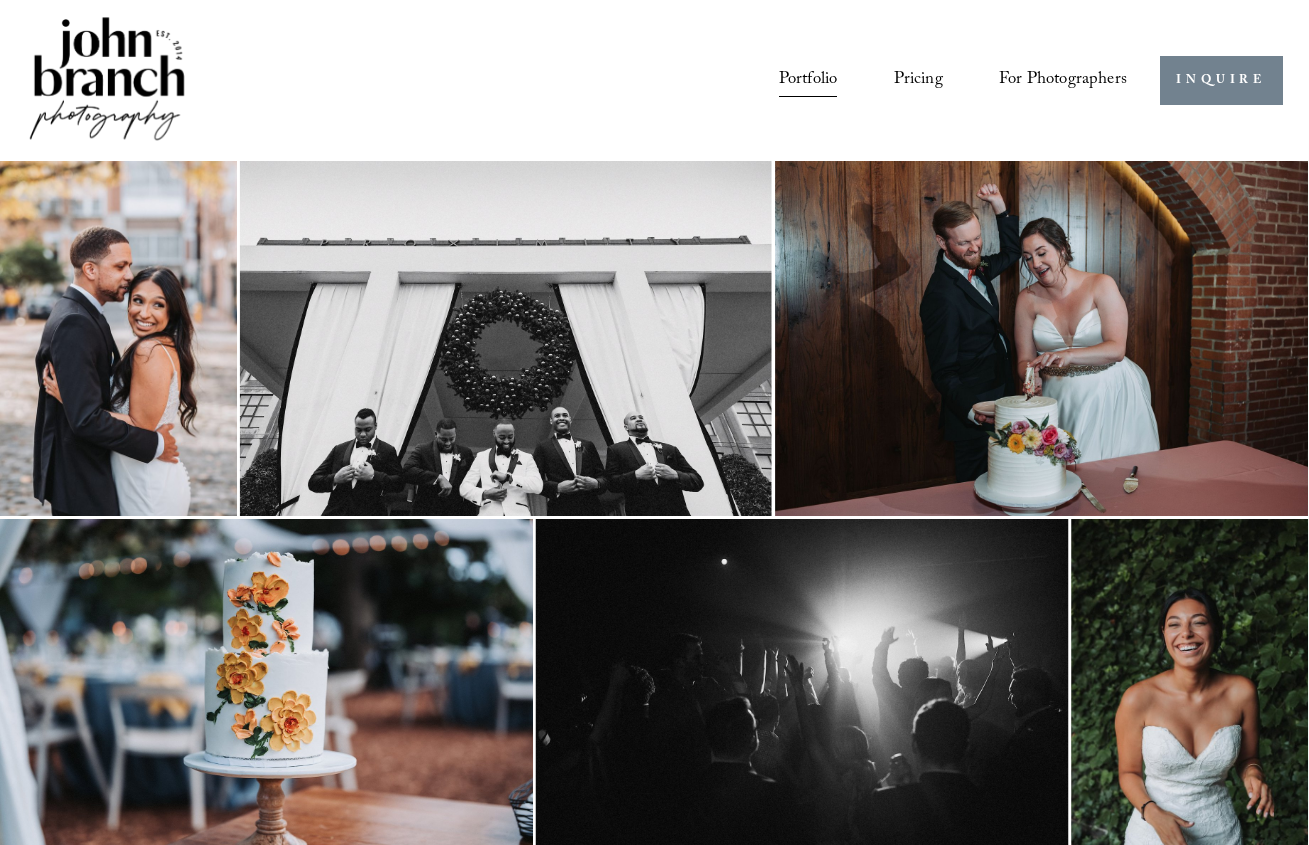 click on "INQUIRE" at bounding box center [1221, 80] 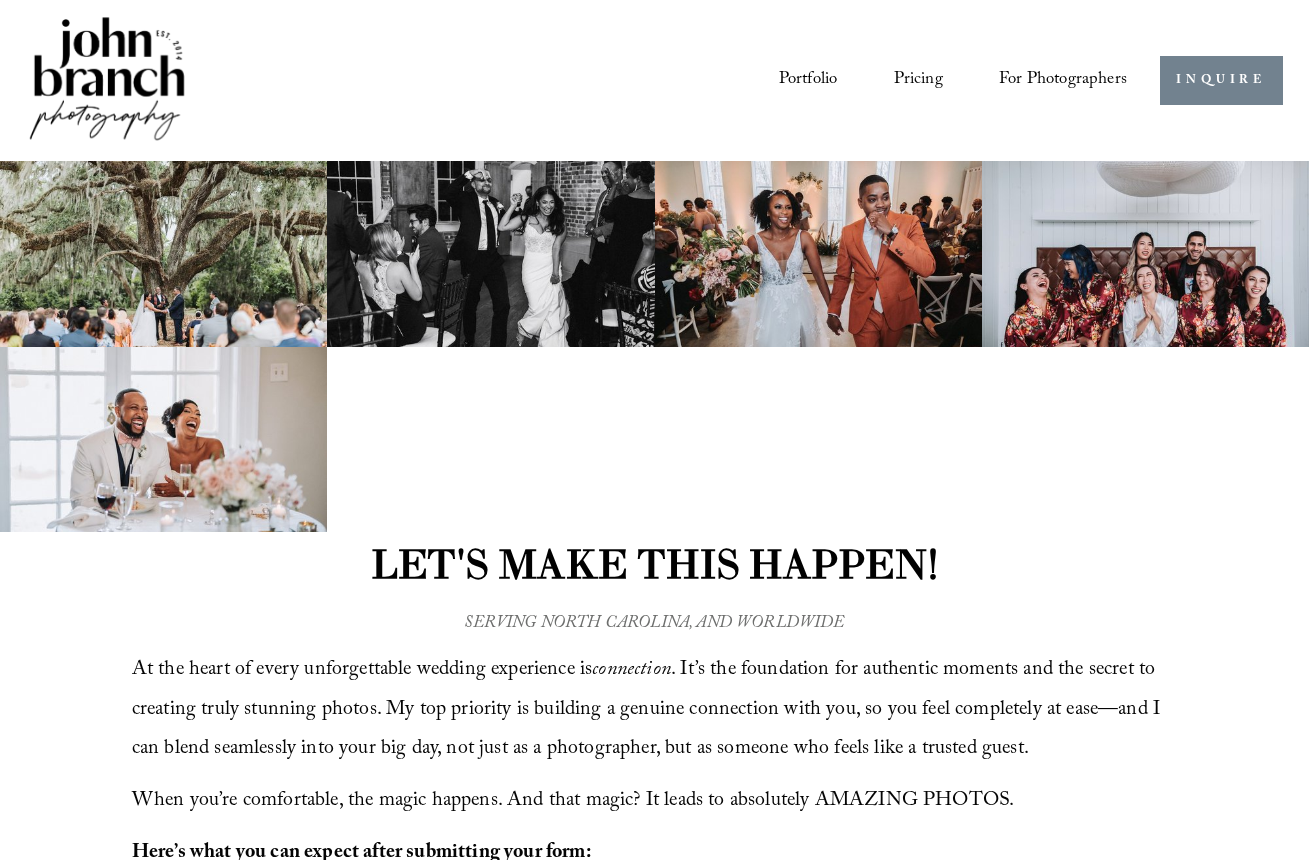 scroll, scrollTop: 0, scrollLeft: 0, axis: both 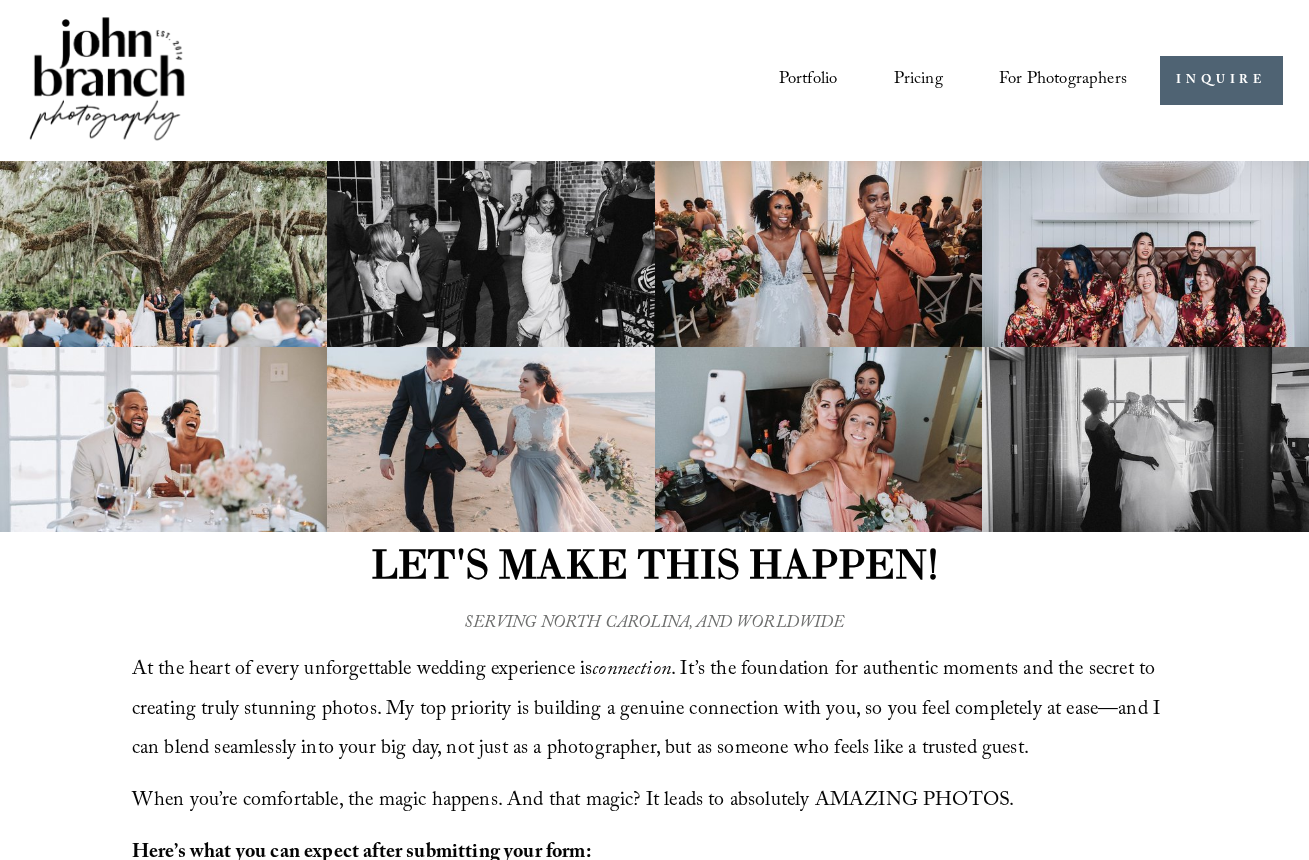 click on "Portfolio" at bounding box center (808, 80) 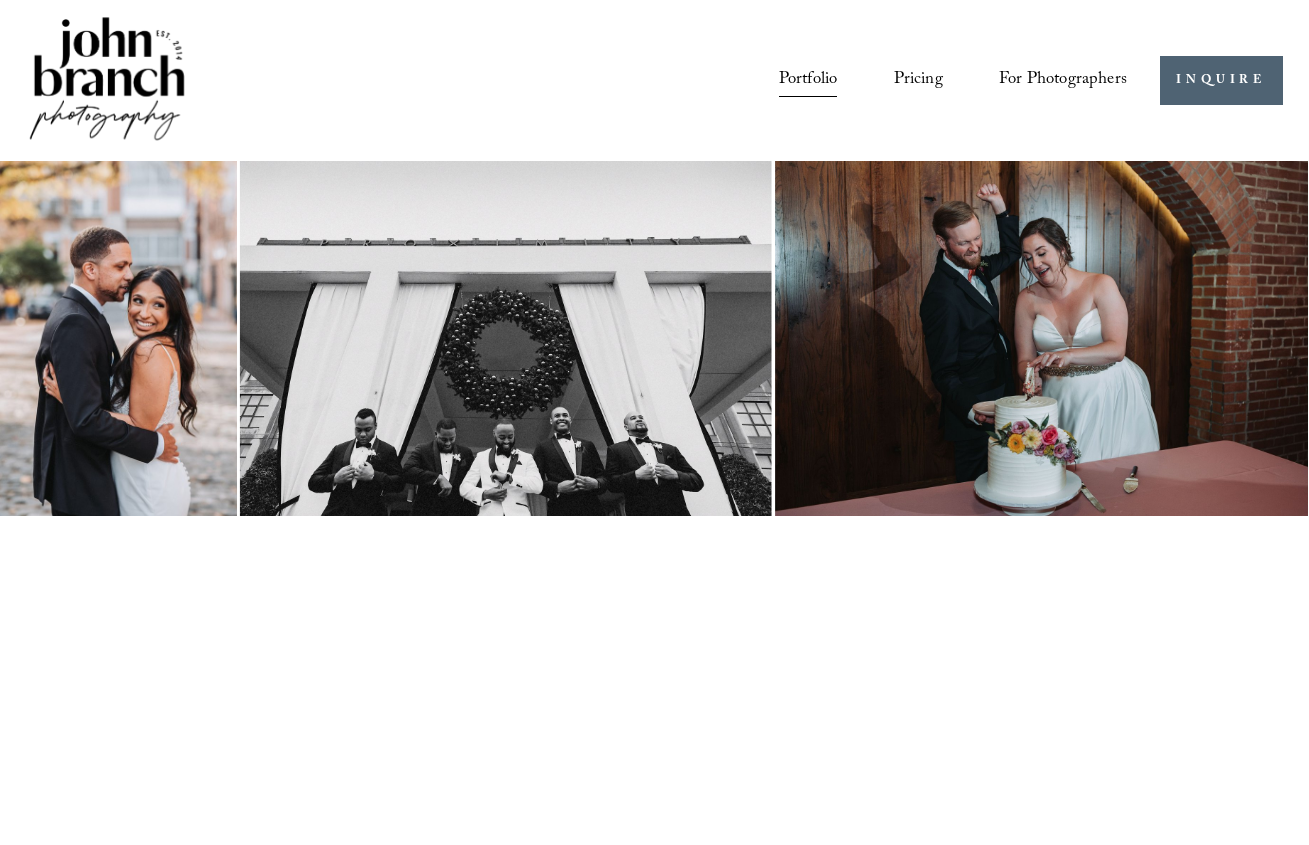 scroll, scrollTop: 0, scrollLeft: 0, axis: both 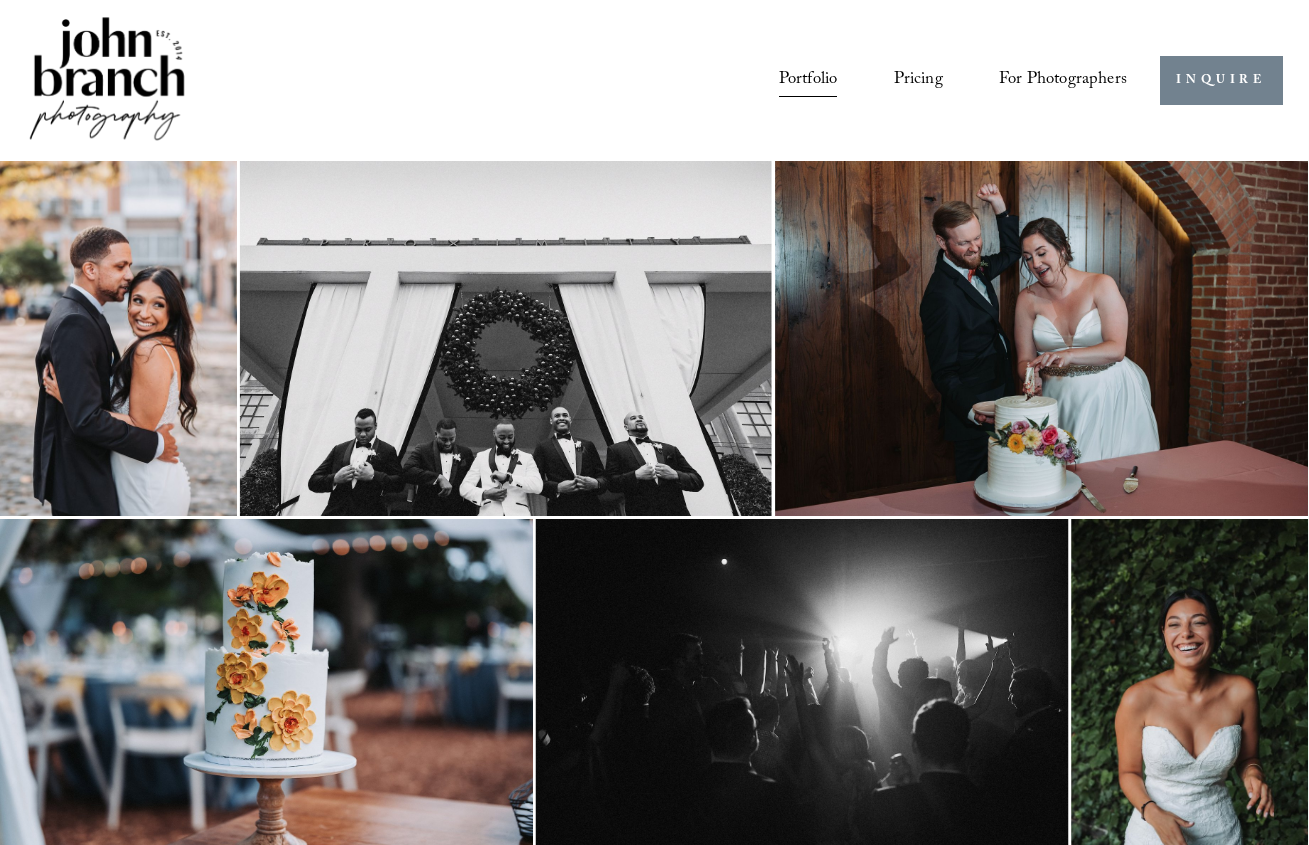 click on "INQUIRE" at bounding box center (1221, 80) 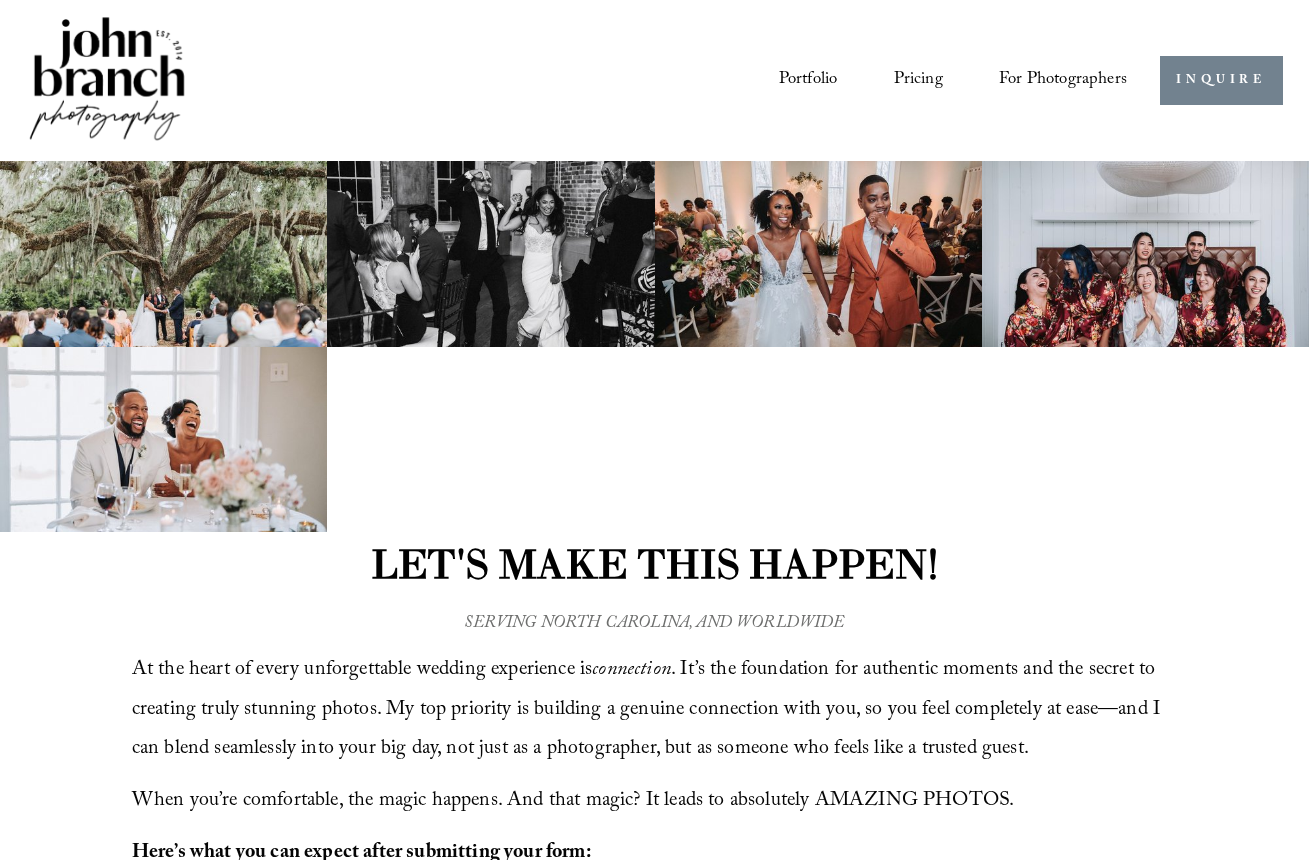 scroll, scrollTop: 0, scrollLeft: 0, axis: both 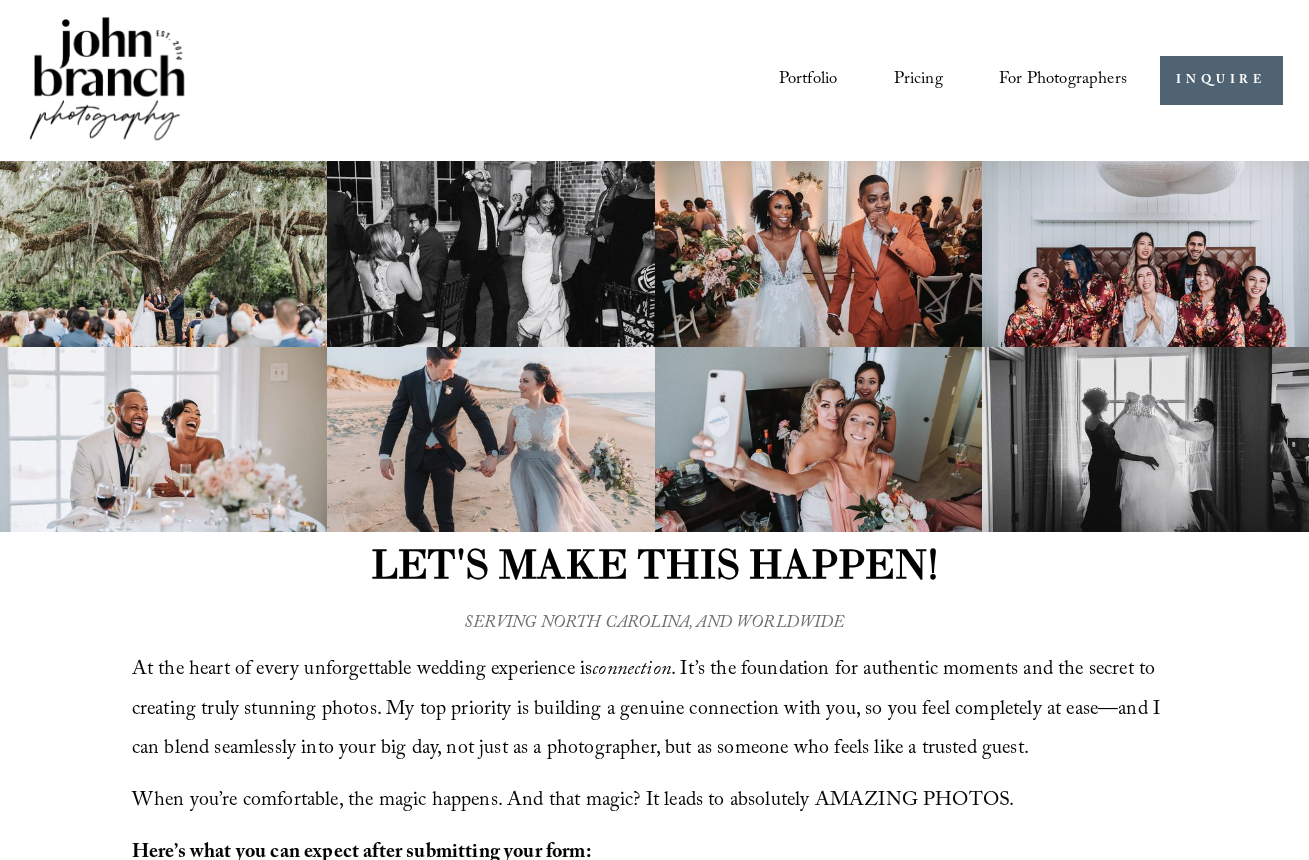 click on "Portfolio" at bounding box center (808, 80) 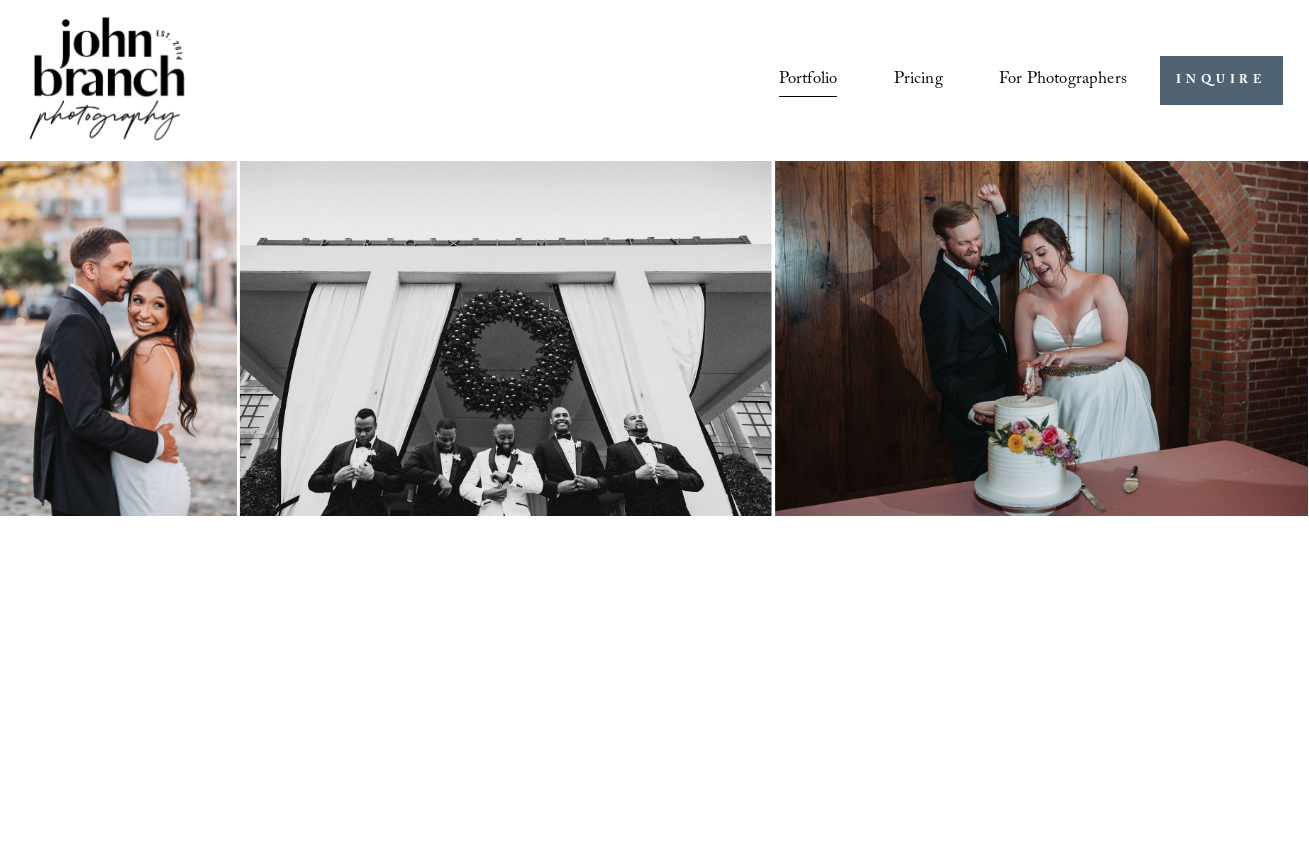 scroll, scrollTop: 0, scrollLeft: 0, axis: both 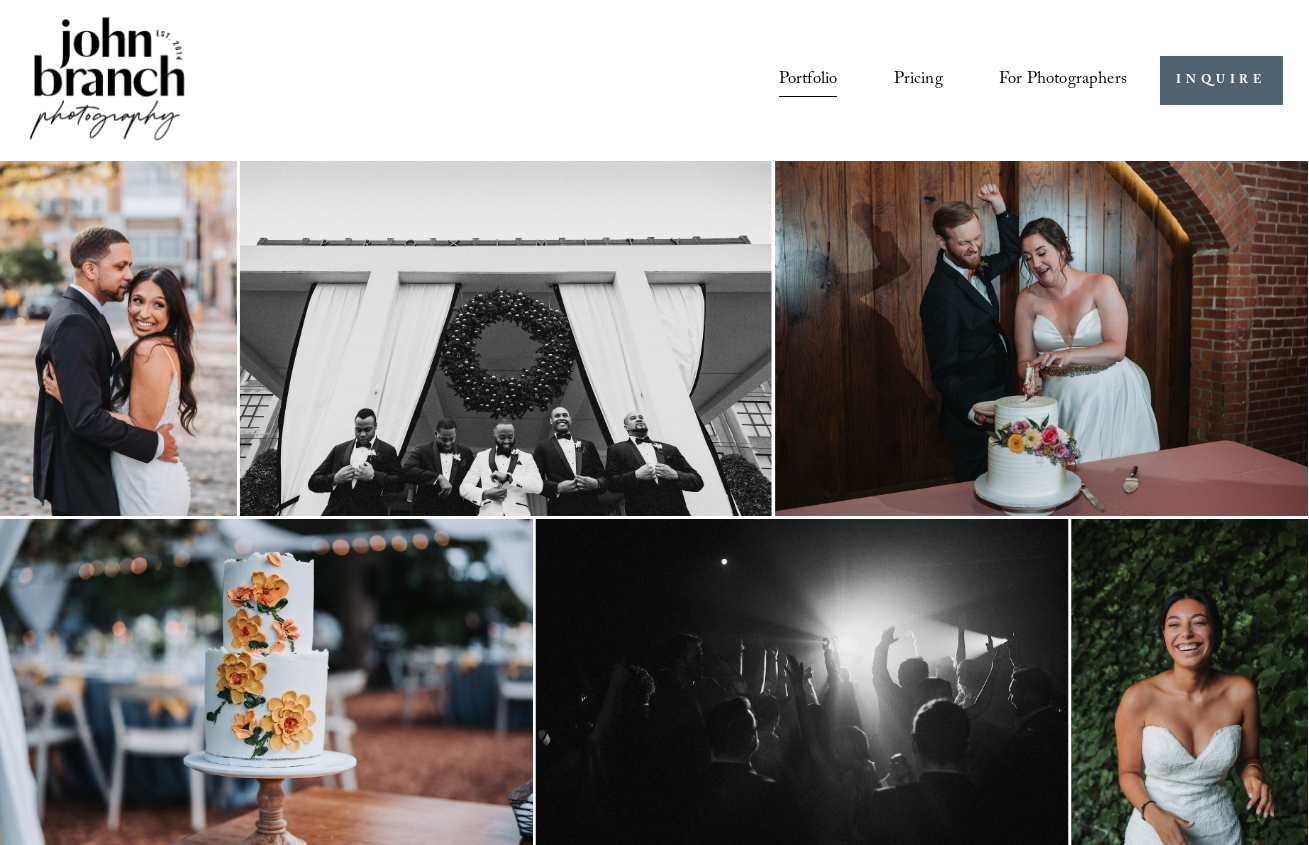 click at bounding box center (107, 80) 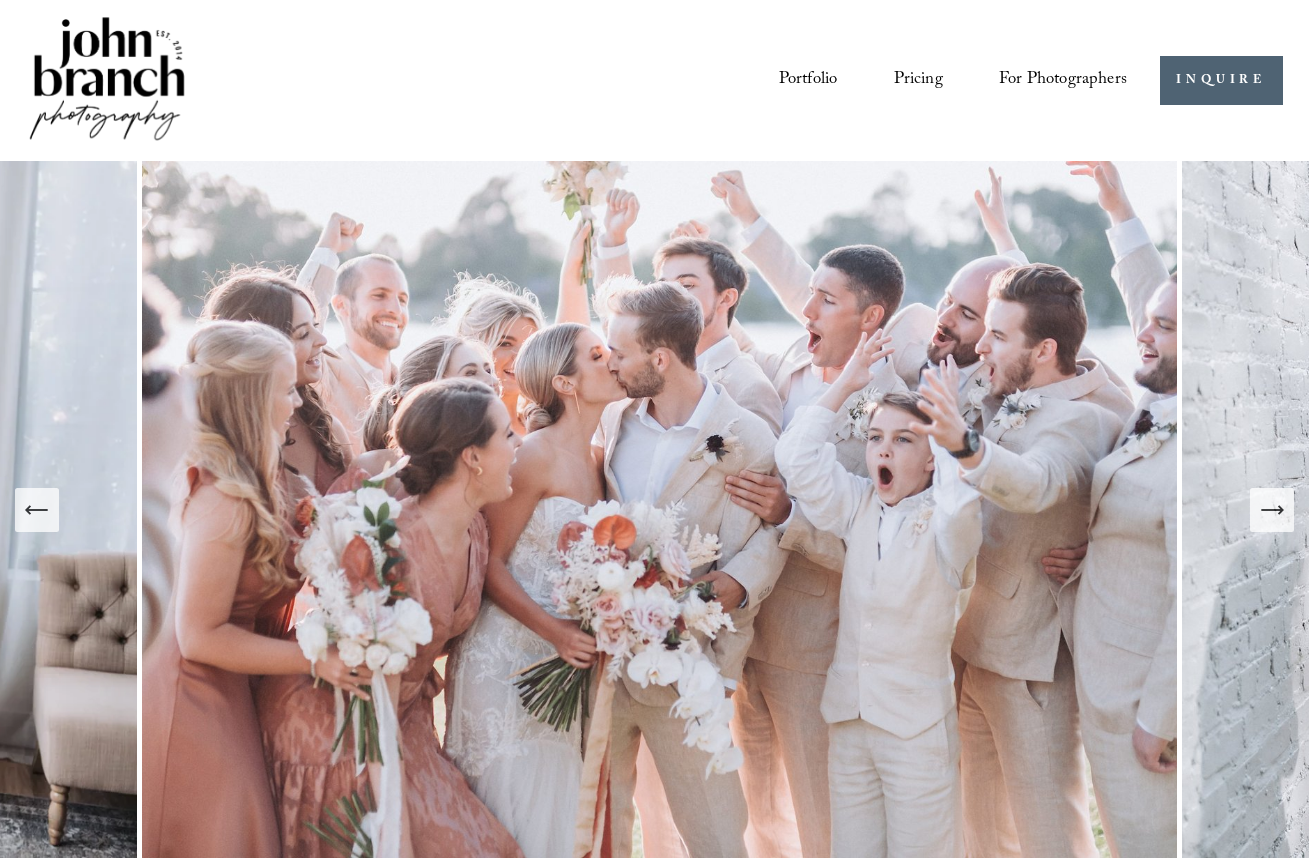 scroll, scrollTop: 0, scrollLeft: 0, axis: both 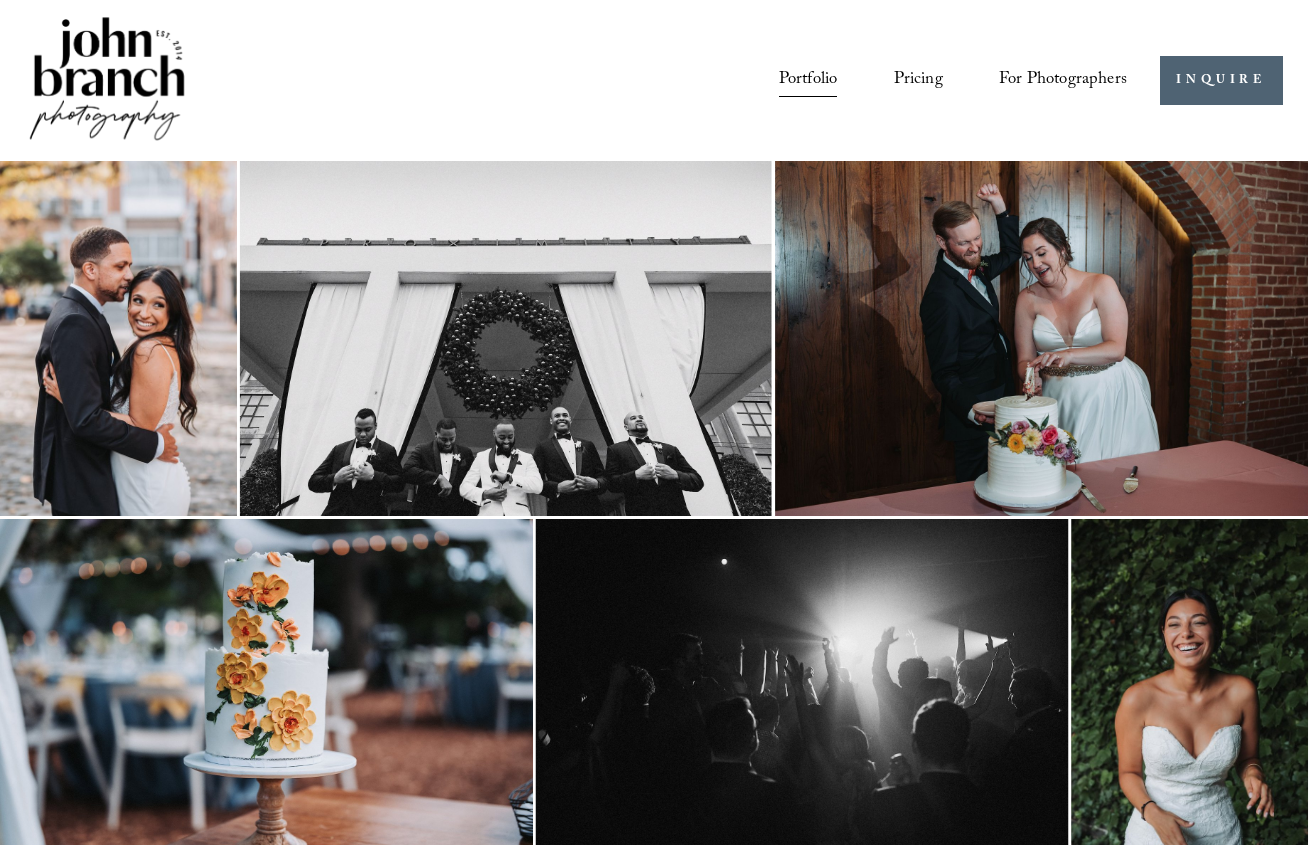click on "Pricing" at bounding box center [918, 80] 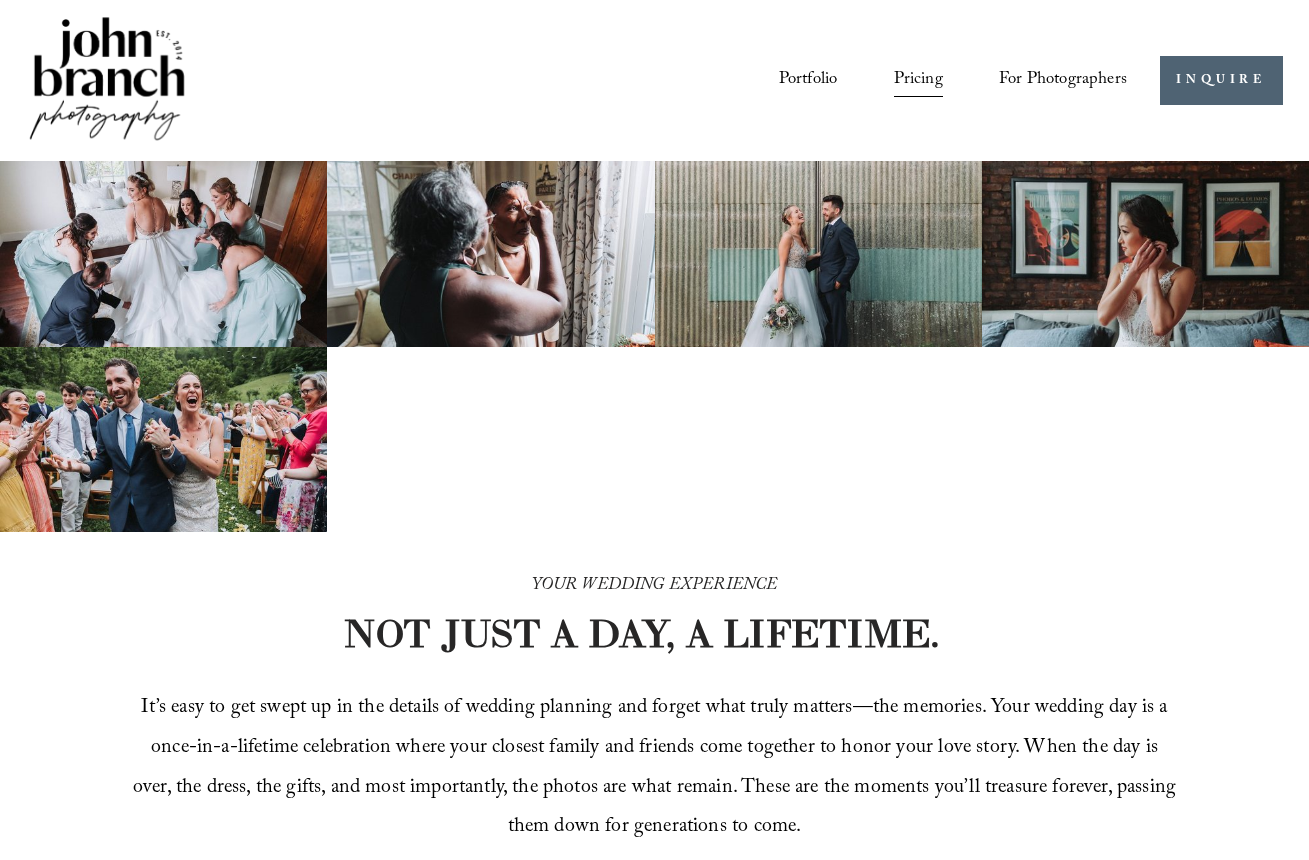 scroll, scrollTop: 0, scrollLeft: 0, axis: both 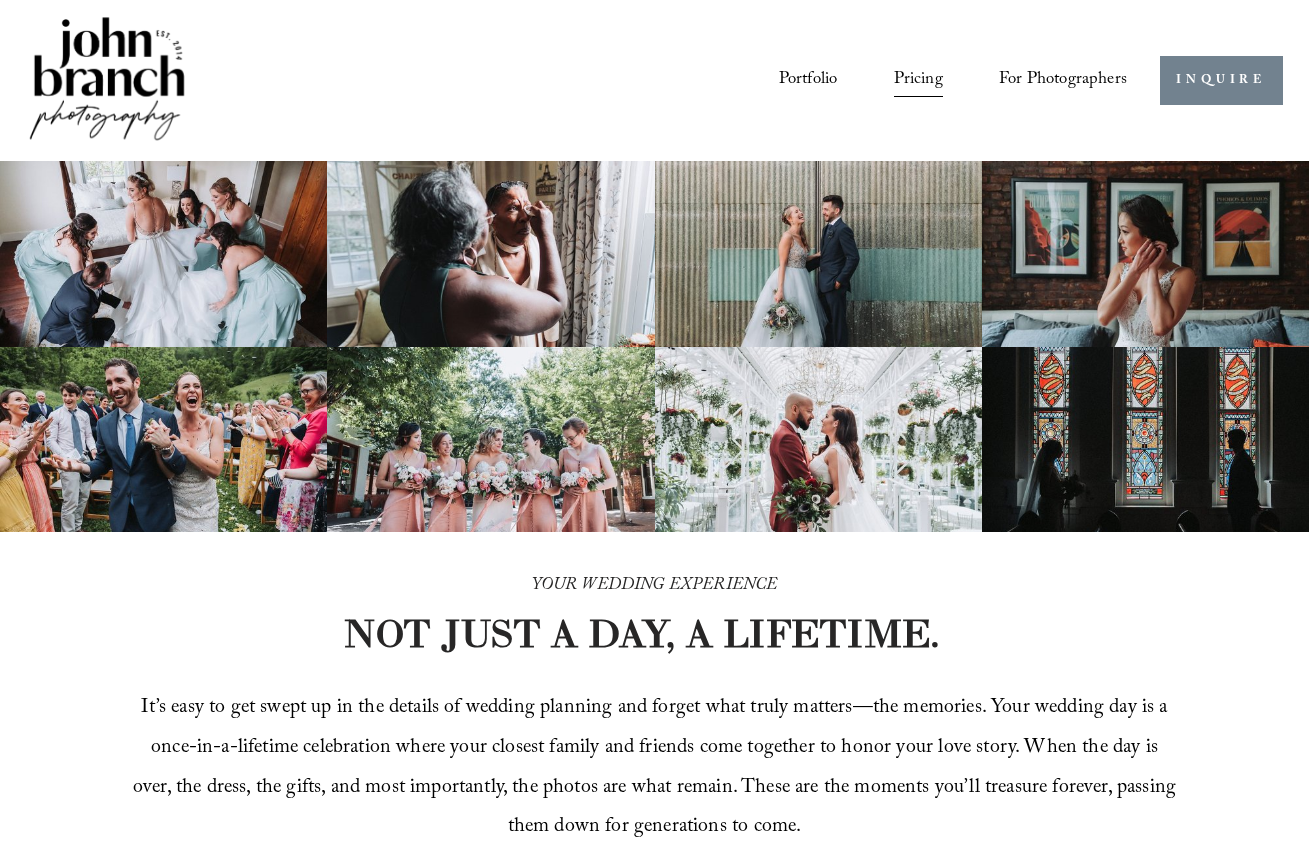 click on "INQUIRE" at bounding box center (1221, 80) 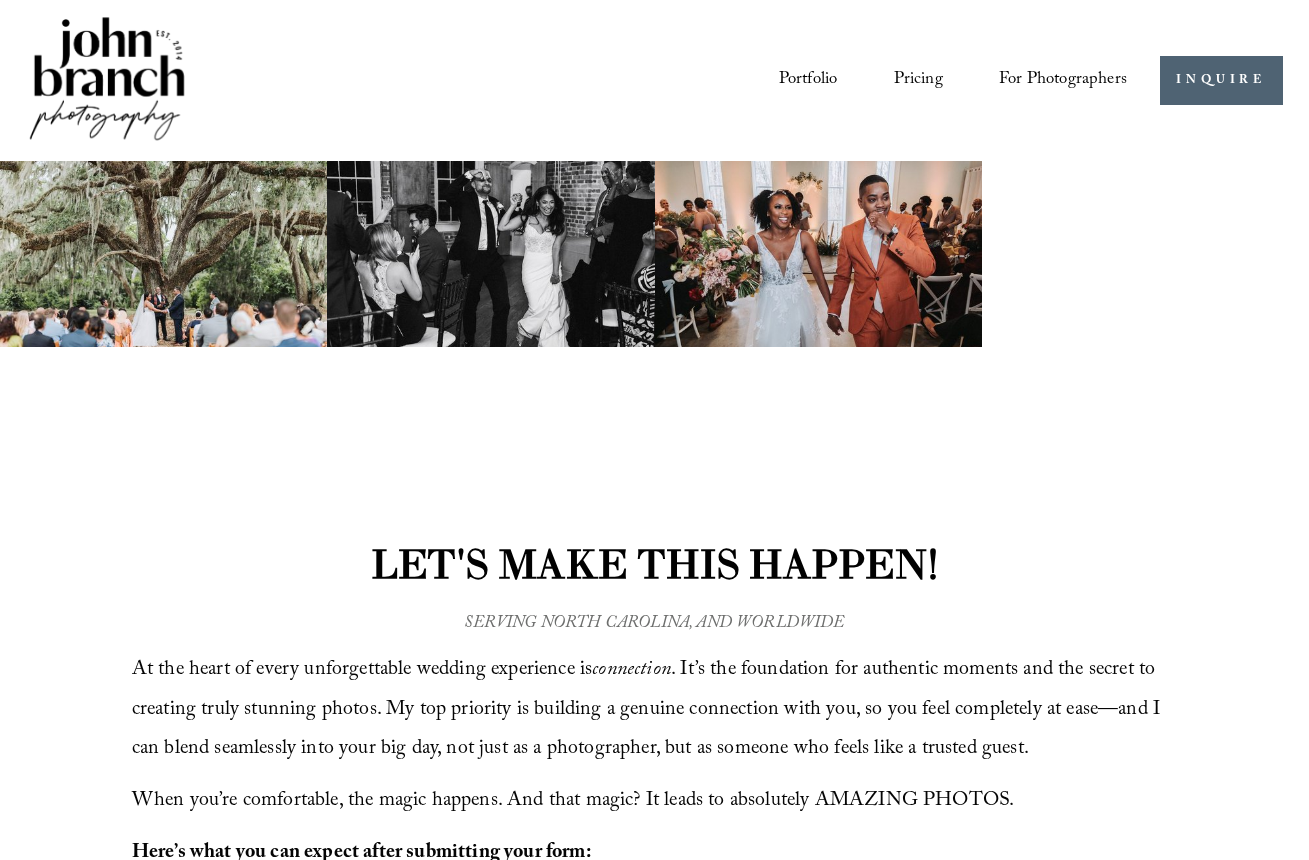 scroll, scrollTop: 0, scrollLeft: 0, axis: both 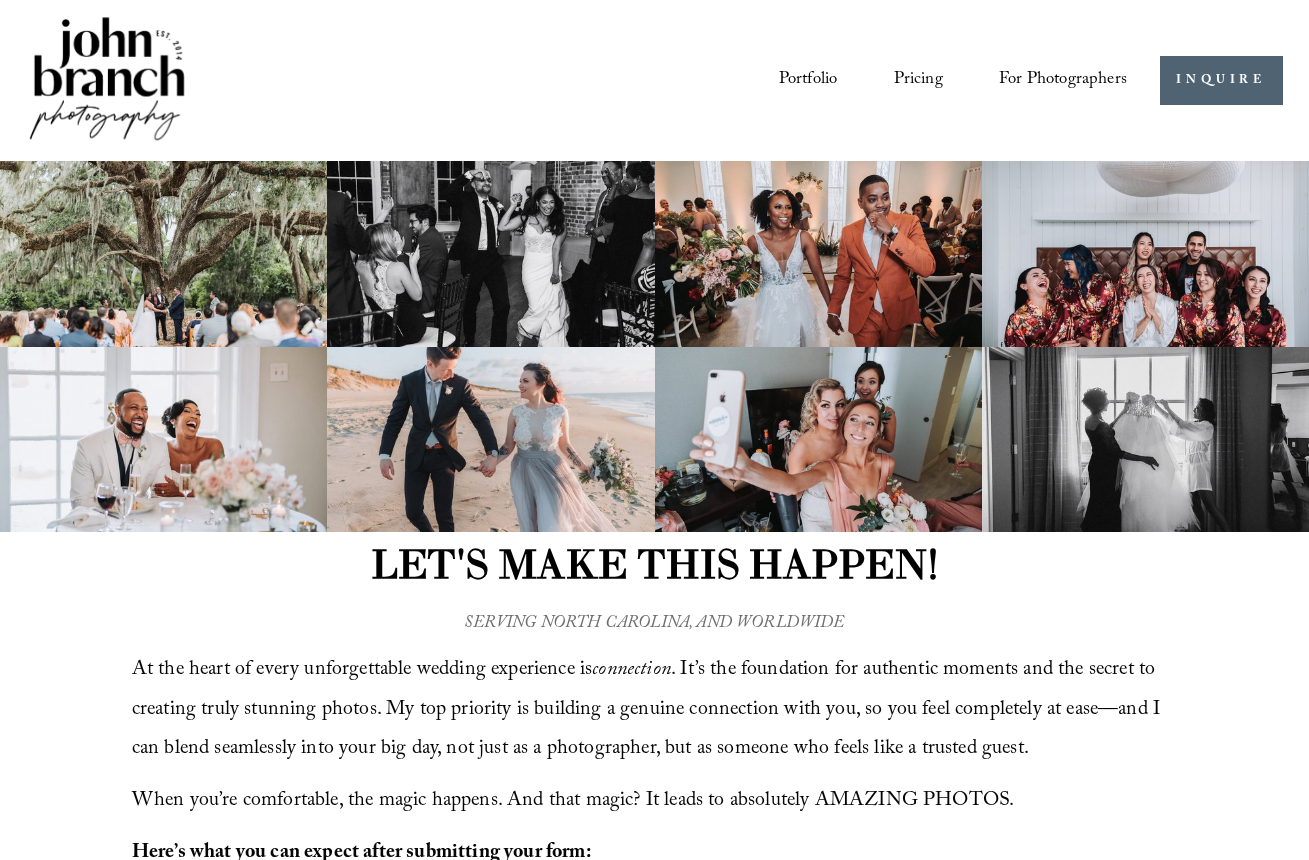 click on "Pricing" at bounding box center [918, 80] 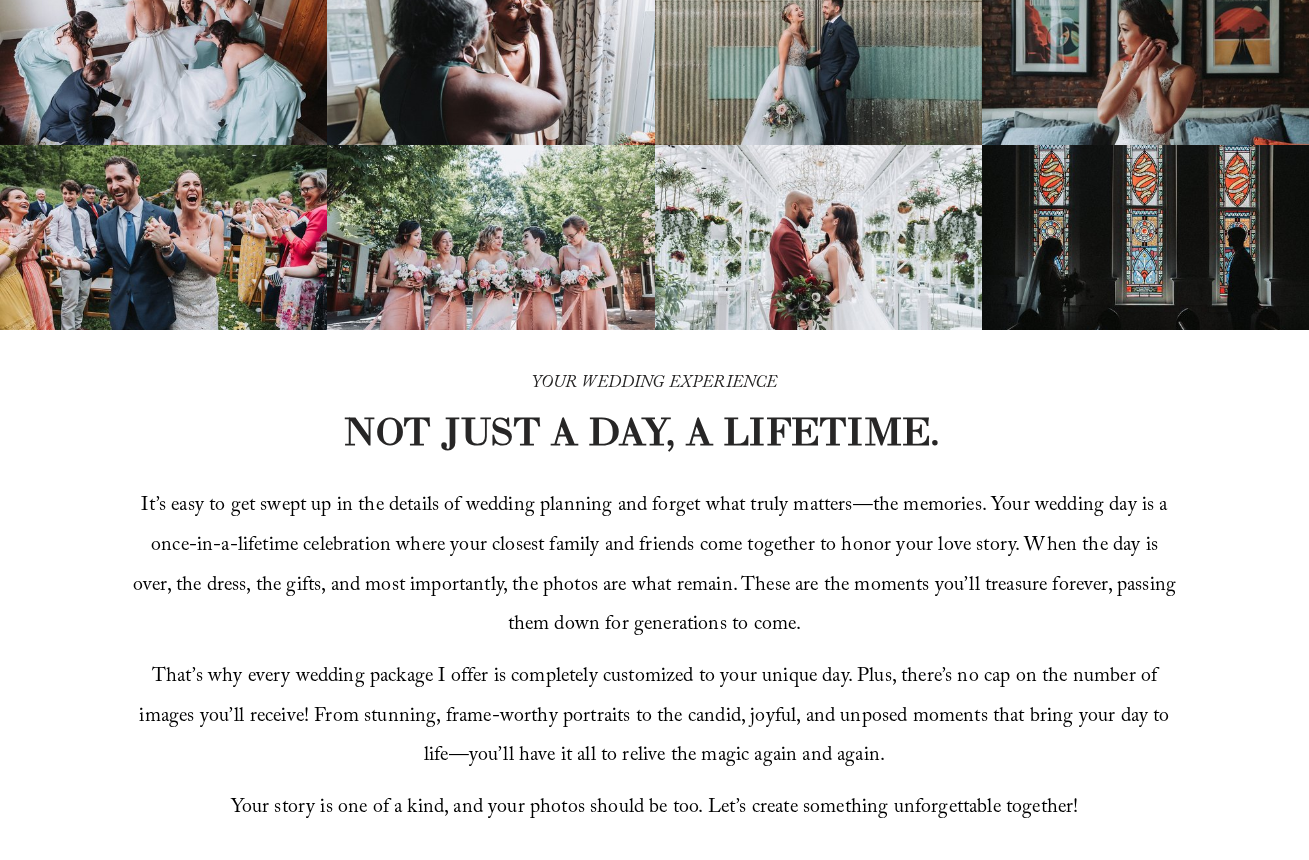 scroll, scrollTop: 0, scrollLeft: 0, axis: both 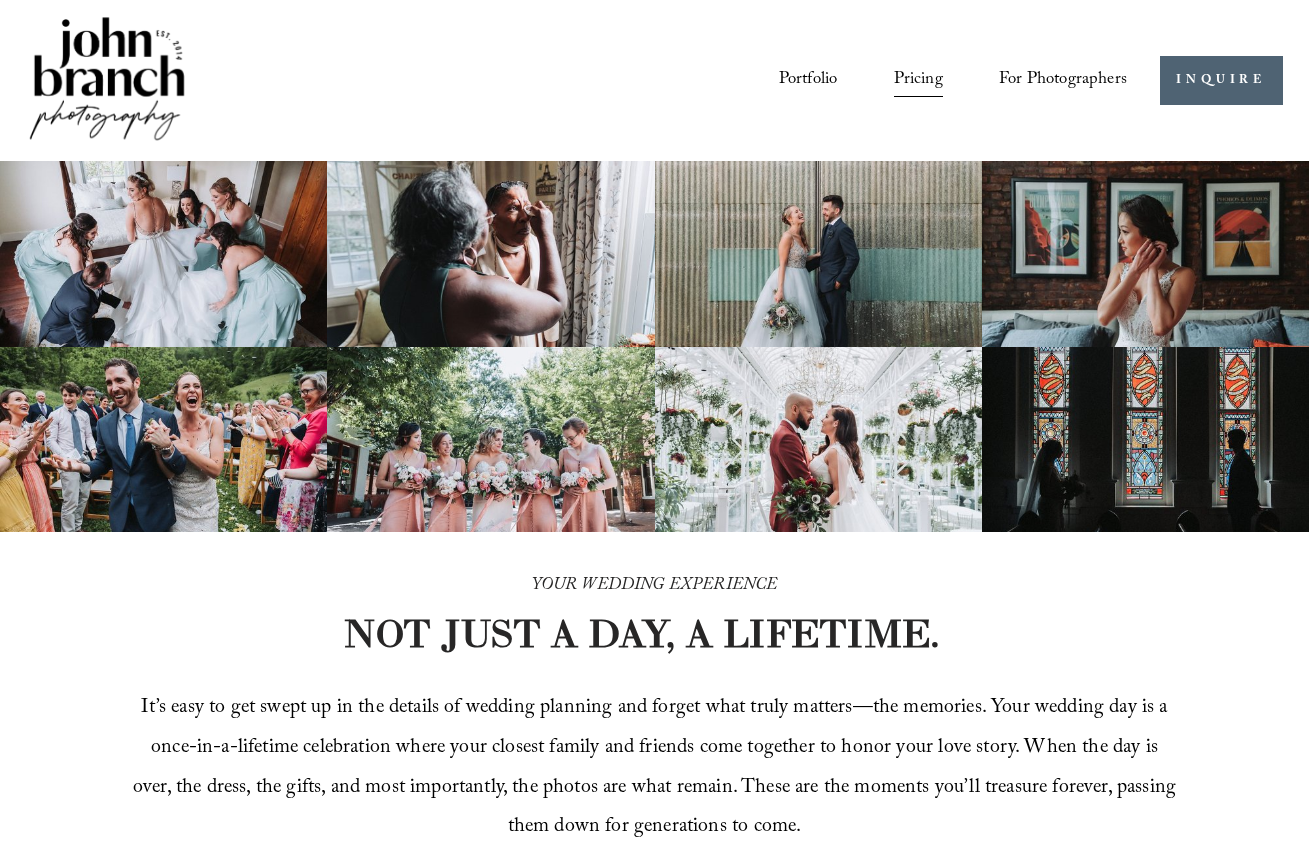 click on "Portfolio" at bounding box center [808, 80] 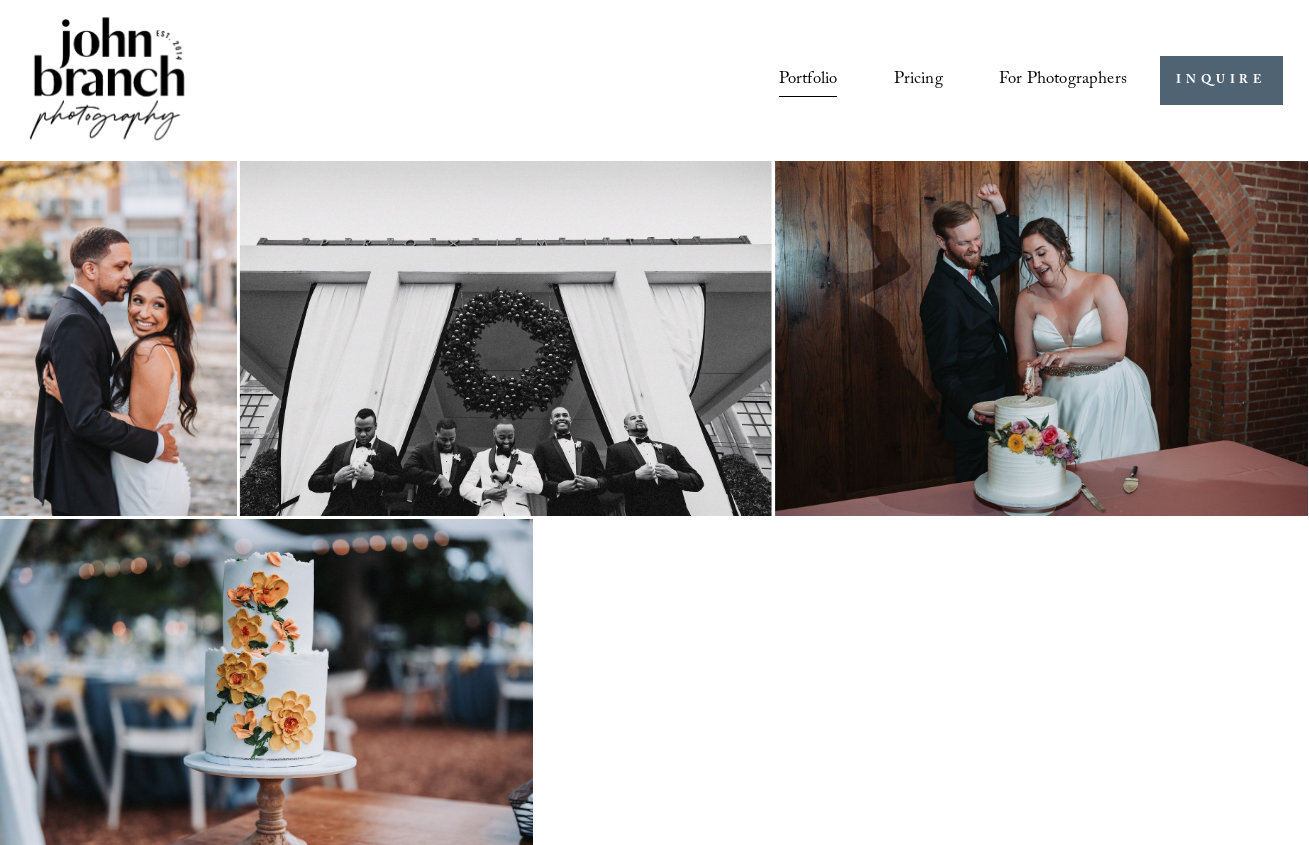 scroll, scrollTop: 0, scrollLeft: 0, axis: both 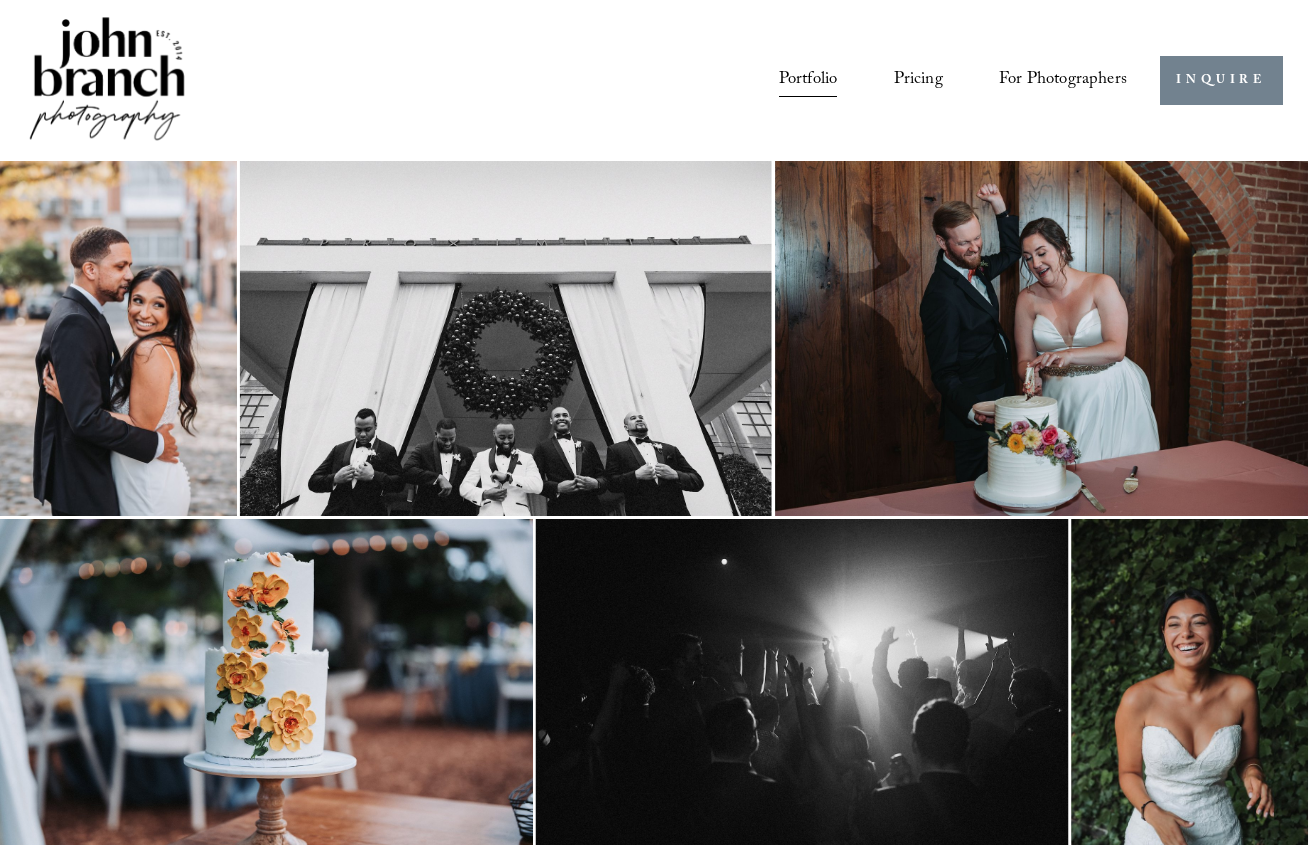 click on "INQUIRE" at bounding box center (1221, 80) 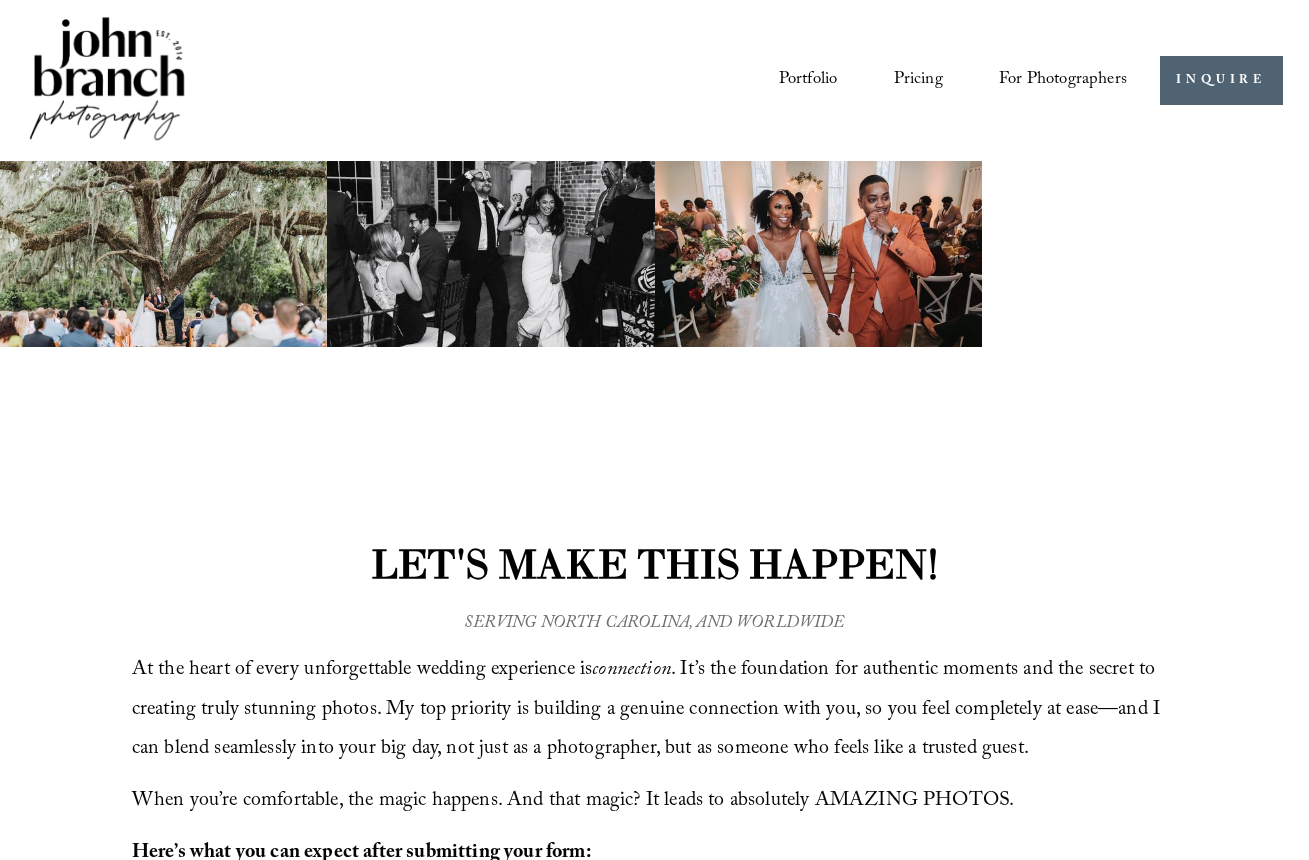 scroll, scrollTop: 0, scrollLeft: 0, axis: both 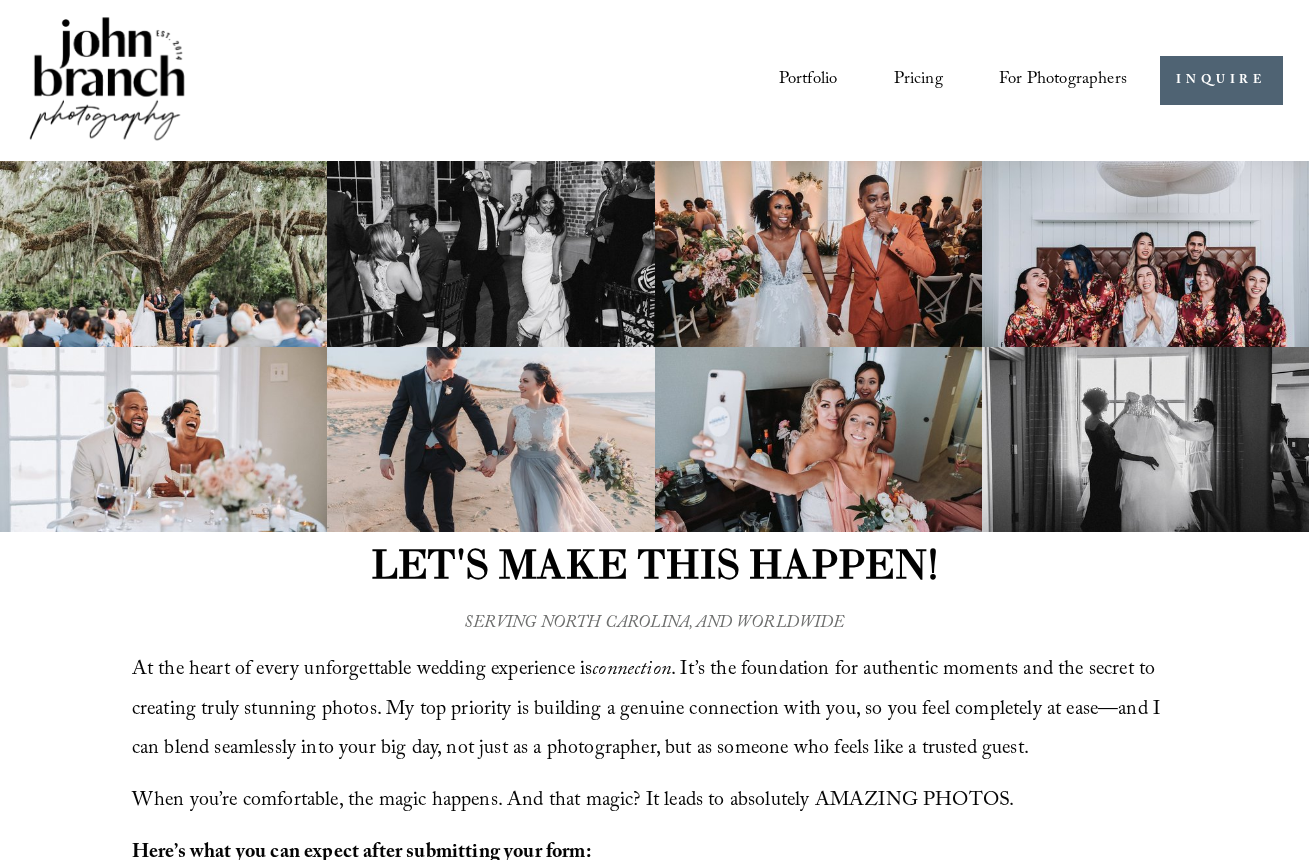 click at bounding box center [107, 80] 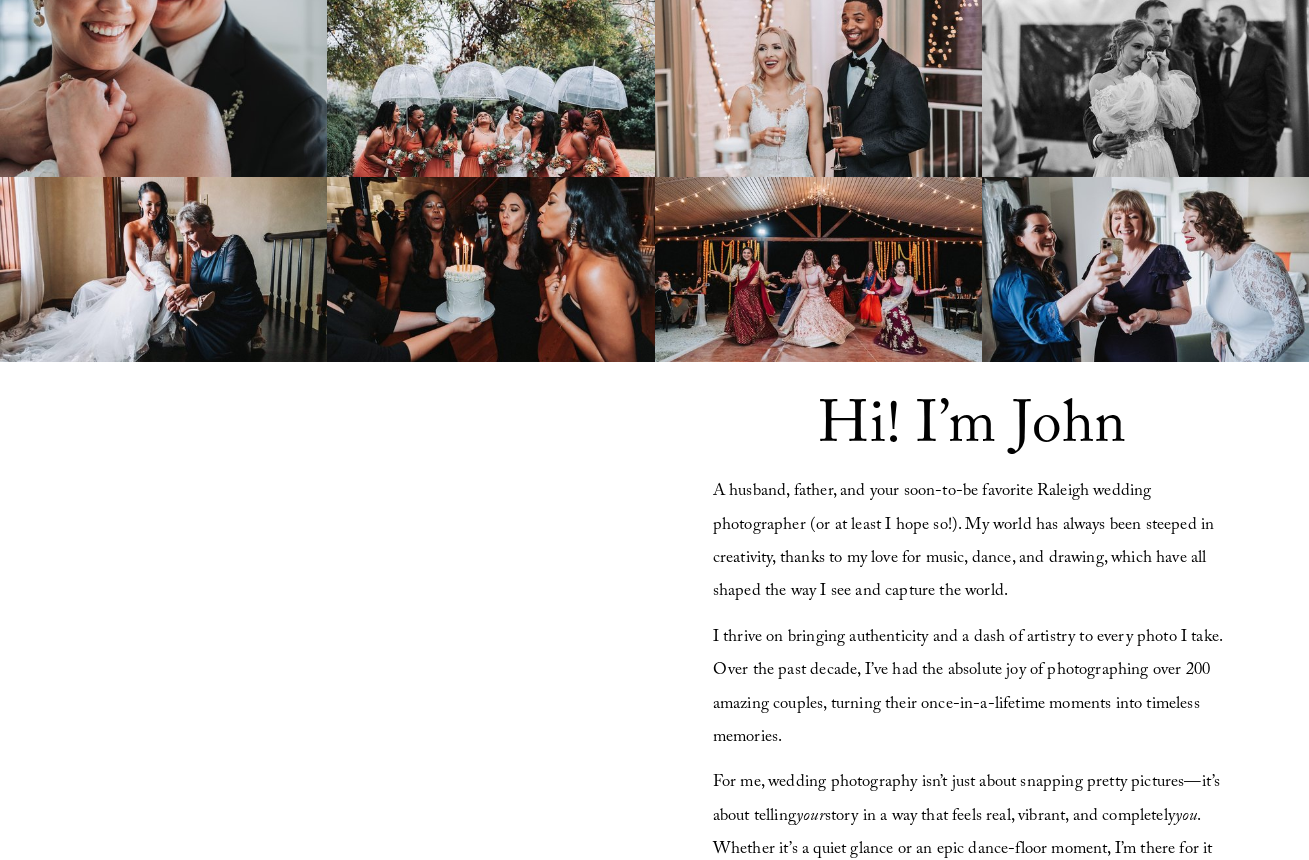 scroll, scrollTop: 1579, scrollLeft: 0, axis: vertical 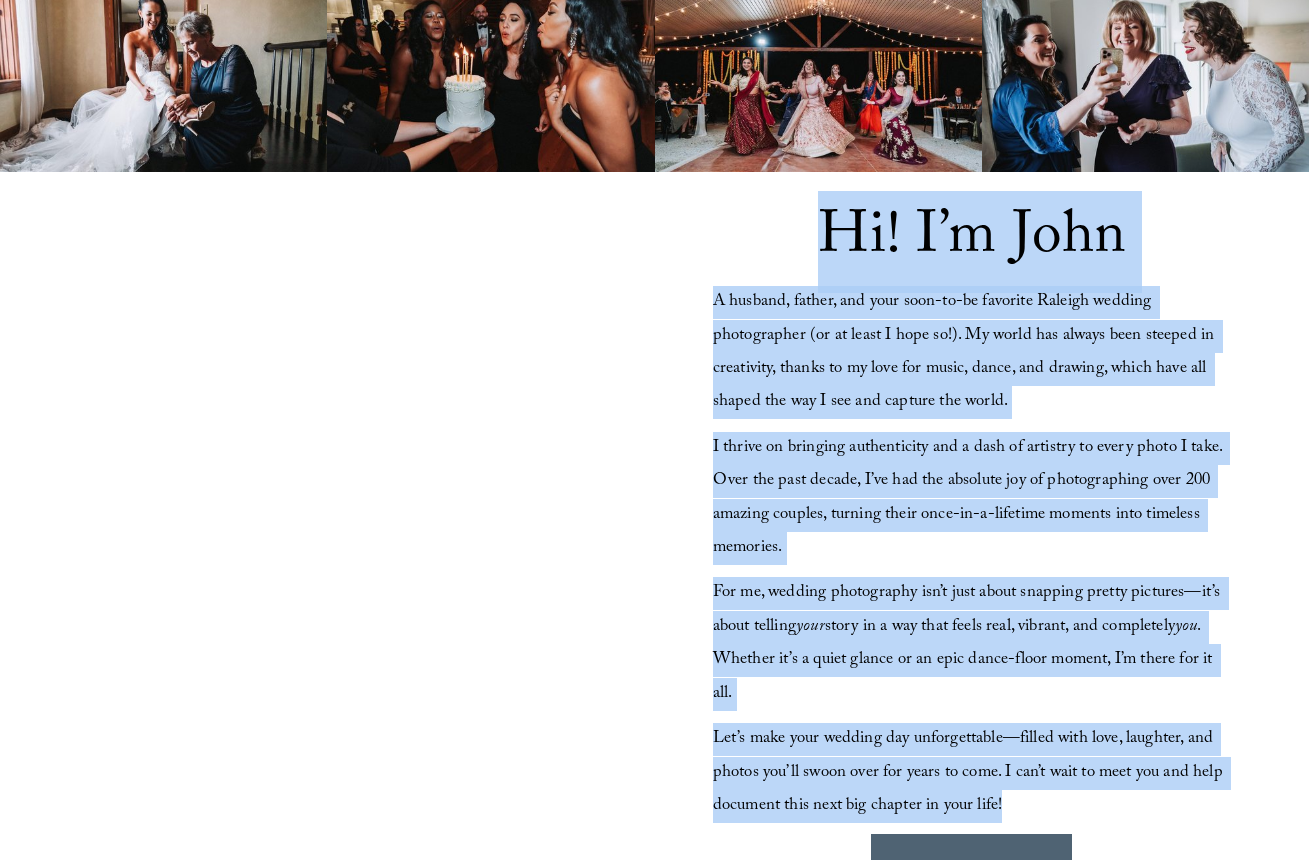 drag, startPoint x: 813, startPoint y: 212, endPoint x: 1127, endPoint y: 788, distance: 656.02747 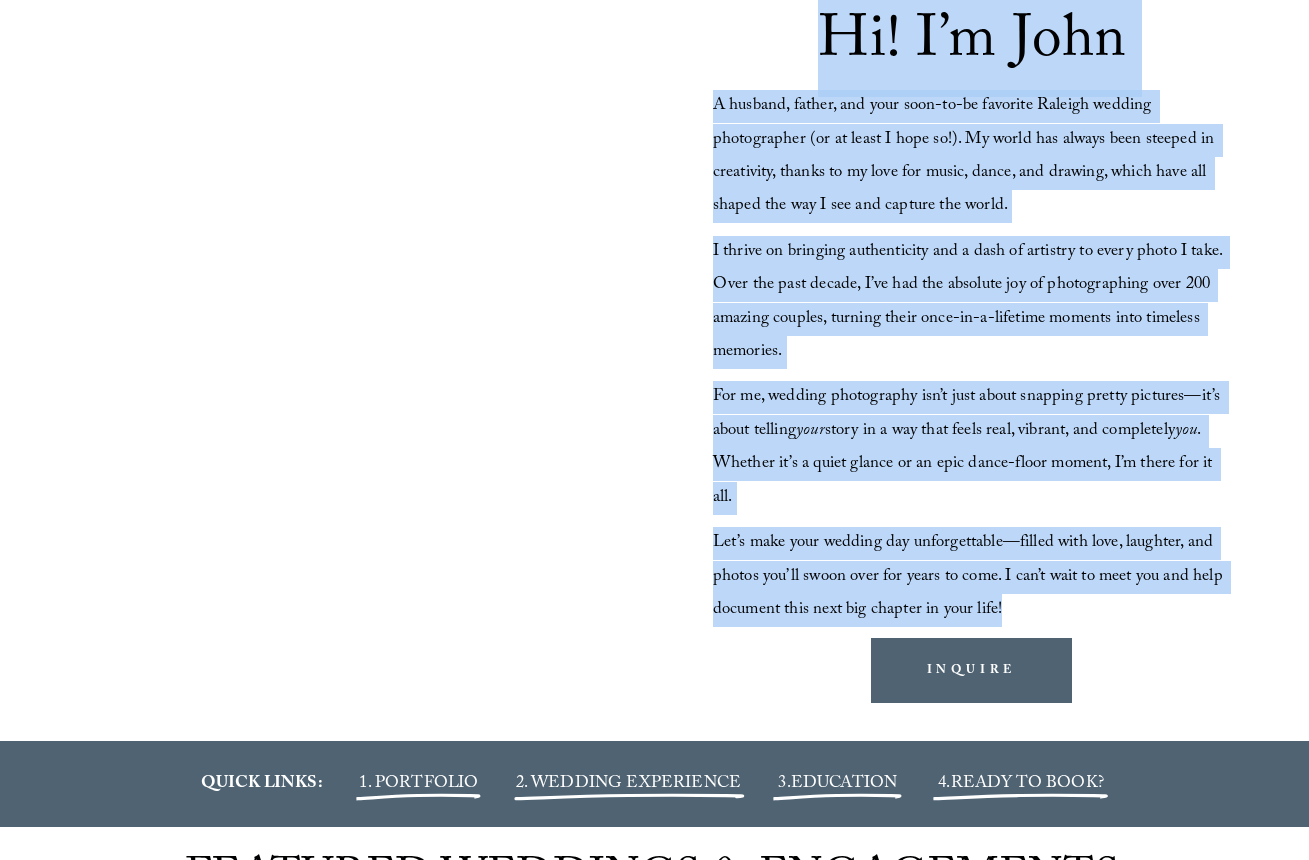 click on "Hi! I’m [FIRST]
A husband, father, and your soon-to-be favorite [CITY] wedding photographer (or at least I hope so!). My world has always been steeped in creativity, thanks to my love for music, dance, and drawing, which have all shaped the way I see and capture the world. I thrive on bringing authenticity and a dash of artistry to every photo I take. Over the past decade, I’ve had the absolute joy of photographing over 200 amazing couples, turning their once-in-a-lifetime moments into timeless memories. For me, wedding photography isn’t just about snapping pretty pictures—it’s about telling  your  story in a way that feels real, vibrant, and completely  you . Whether it’s a quiet glance or an epic dance-floor moment, I’m there for it all. Let’s make your wedding day unforgettable—filled with love, laughter, and photos you’ll swoon over for years to come. I can’t wait to meet you and help document this next big chapter in your life!" at bounding box center [654, 358] 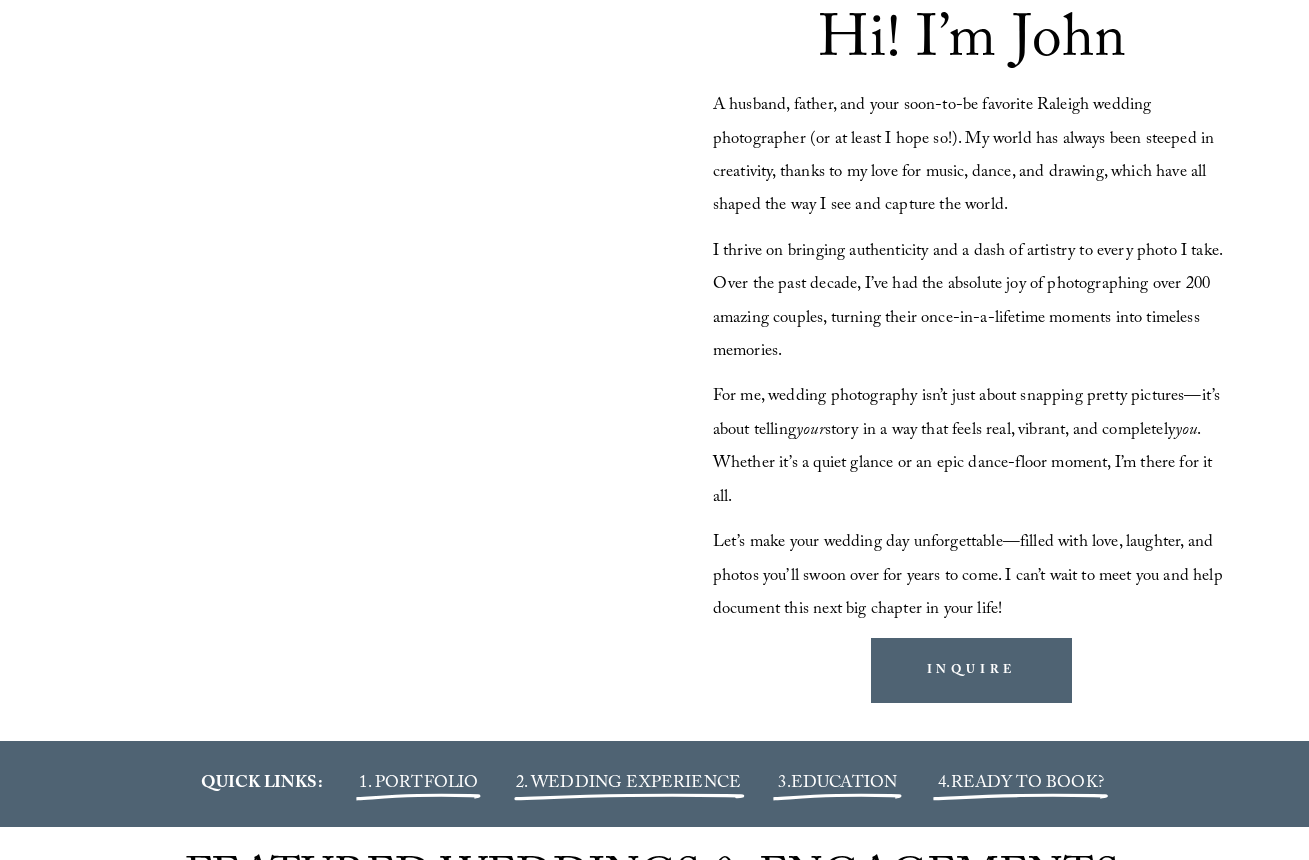 drag, startPoint x: 829, startPoint y: 659, endPoint x: 1108, endPoint y: 673, distance: 279.35104 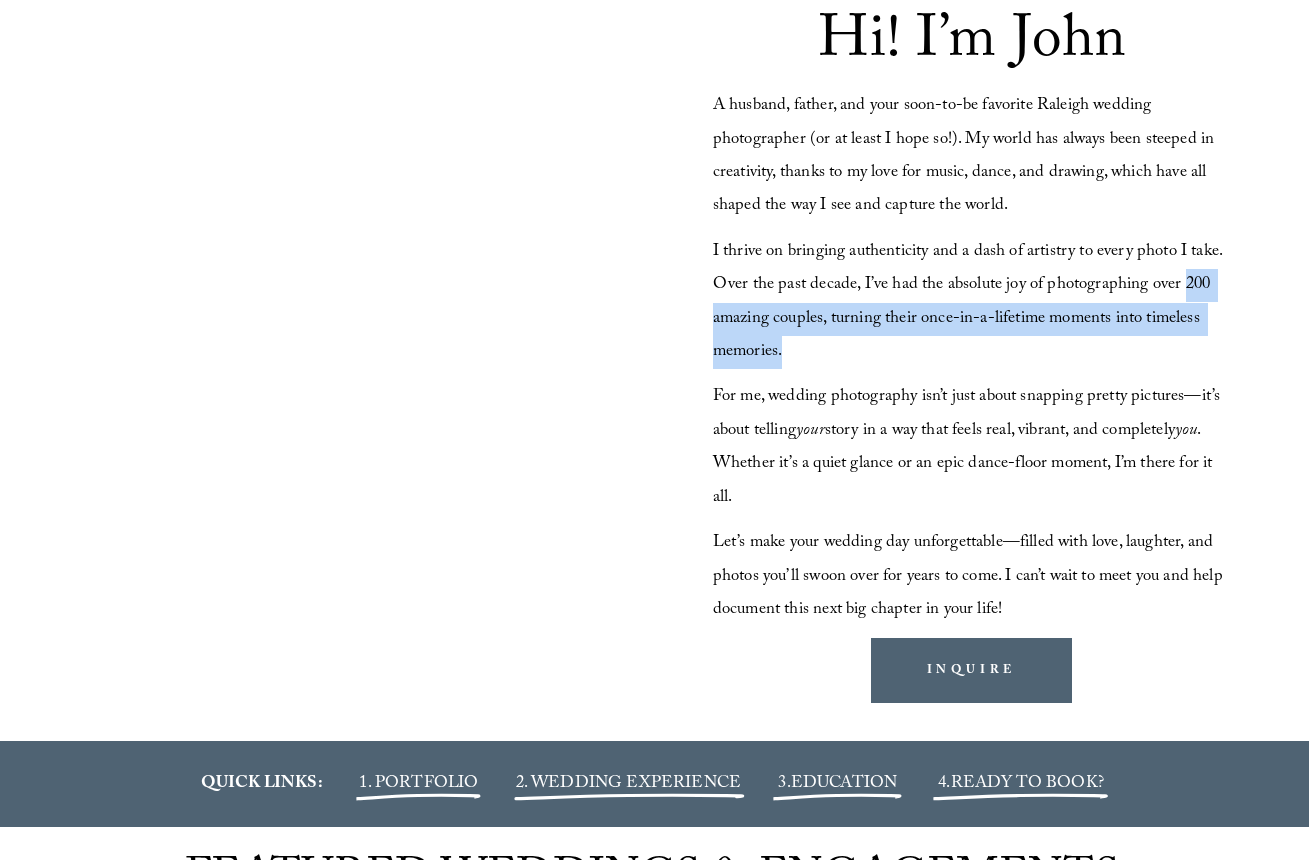 drag, startPoint x: 709, startPoint y: 297, endPoint x: 1021, endPoint y: 360, distance: 318.29703 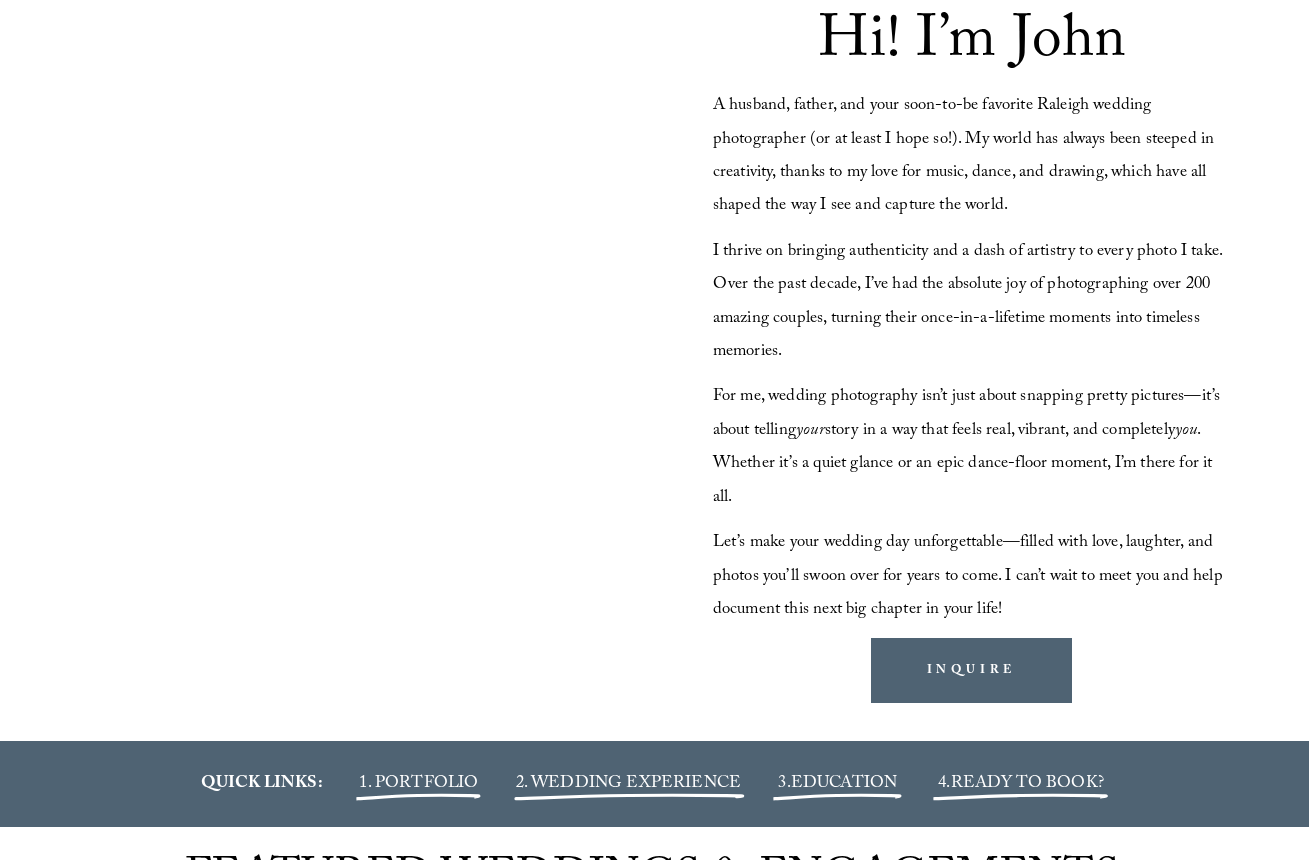 click on "Hi! I’m [FIRST]
A husband, father, and your soon-to-be favorite [CITY] wedding photographer (or at least I hope so!). My world has always been steeped in creativity, thanks to my love for music, dance, and drawing, which have all shaped the way I see and capture the world. I thrive on bringing authenticity and a dash of artistry to every photo I take. Over the past decade, I’ve had the absolute joy of photographing over 200 amazing couples, turning their once-in-a-lifetime moments into timeless memories. For me, wedding photography isn’t just about snapping pretty pictures—it’s about telling  your  story in a way that feels real, vibrant, and completely  you . Whether it’s a quiet glance or an epic dance-floor moment, I’m there for it all. Let’s make your wedding day unforgettable—filled with love, laughter, and photos you’ll swoon over for years to come. I can’t wait to meet you and help document this next big chapter in your life!" at bounding box center [654, 358] 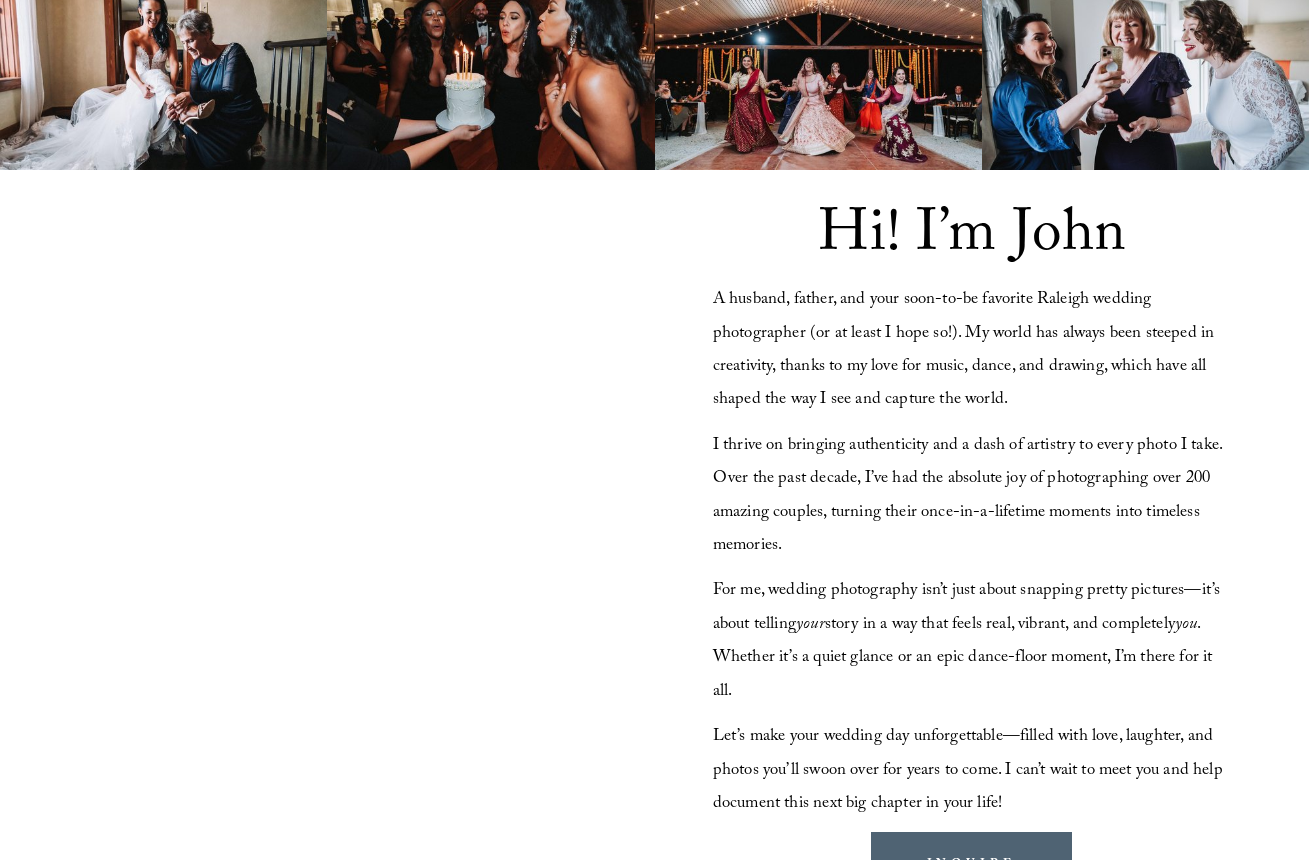 scroll, scrollTop: 1619, scrollLeft: 0, axis: vertical 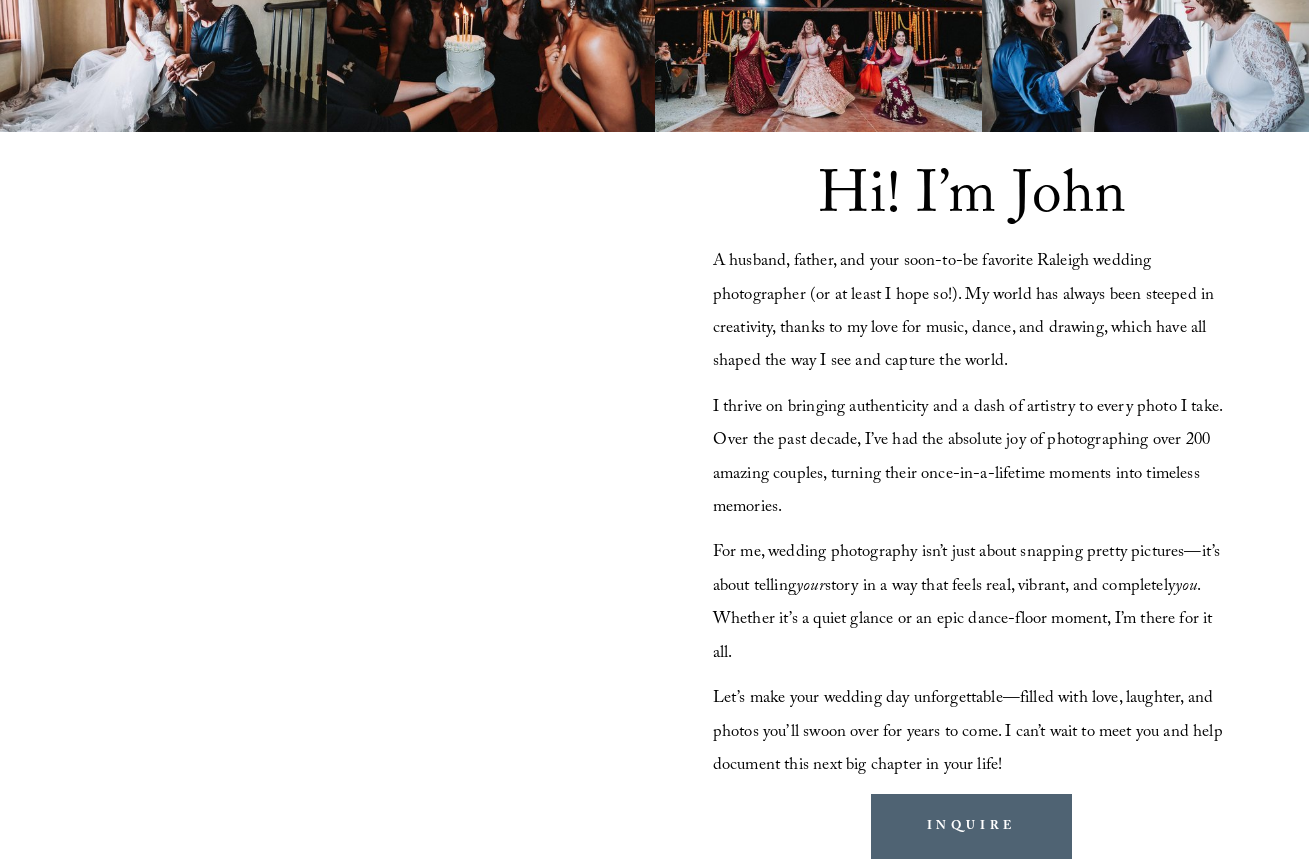 click on "A husband, father, and your soon-to-be favorite Raleigh wedding photographer (or at least I hope so!). My world has always been steeped in creativity, thanks to my love for music, dance, and drawing, which have all shaped the way I see and capture the world." at bounding box center [966, 312] 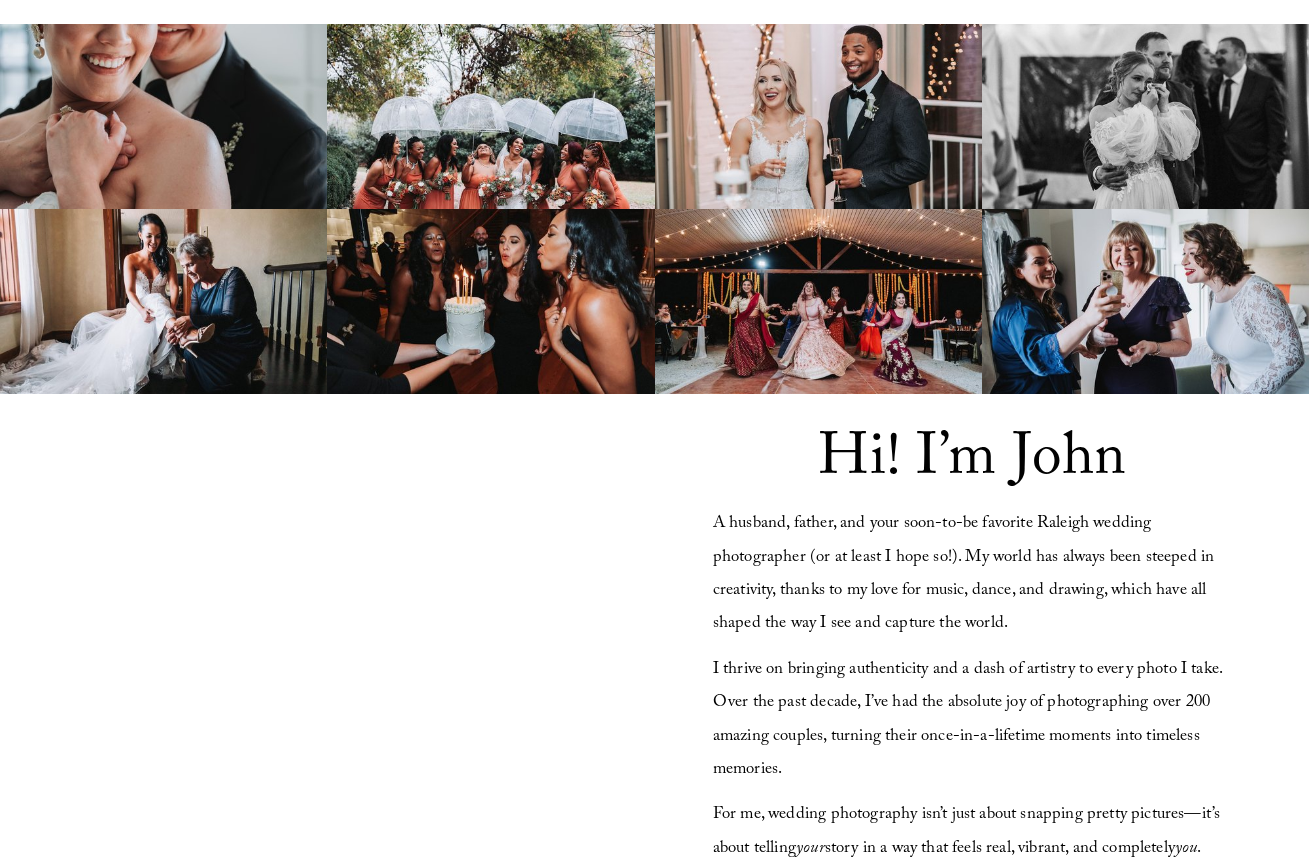 scroll, scrollTop: 947, scrollLeft: 0, axis: vertical 